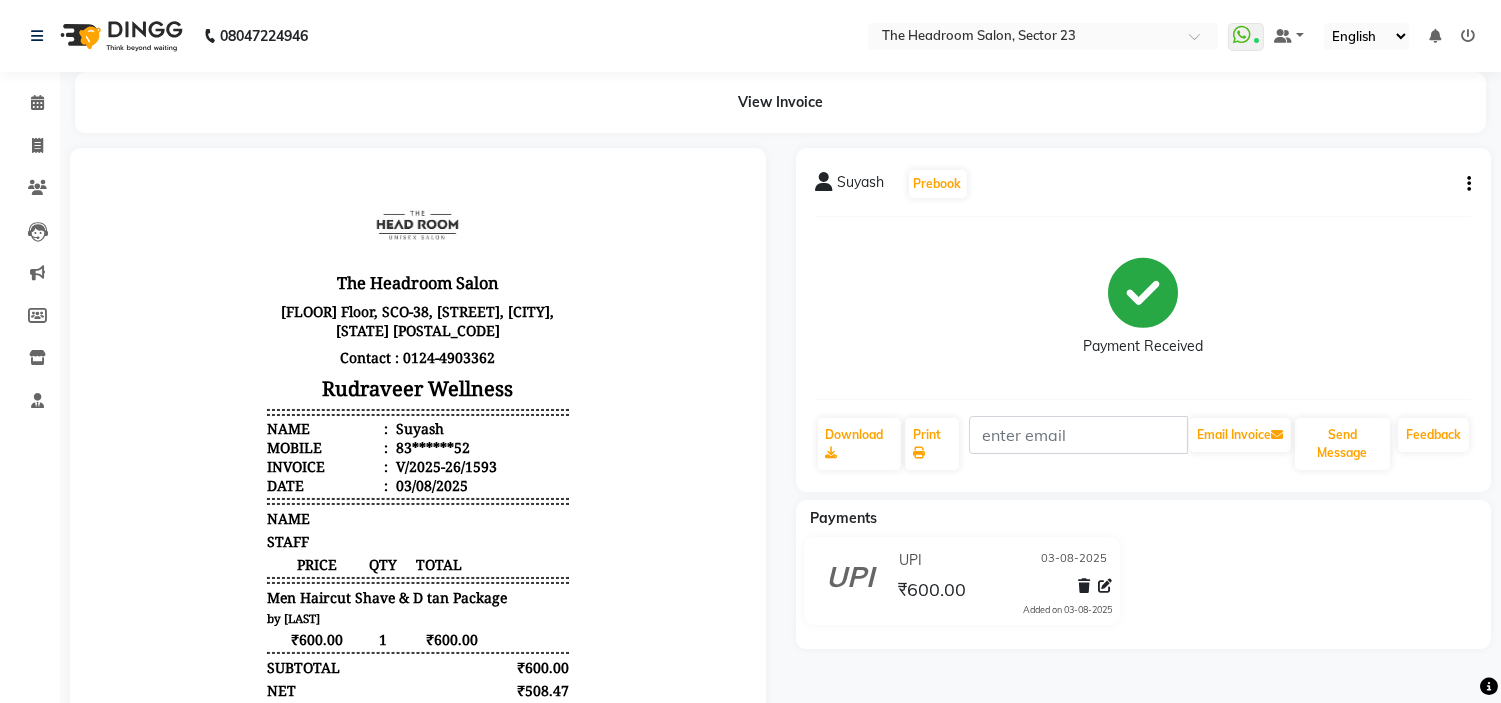 scroll, scrollTop: 0, scrollLeft: 0, axis: both 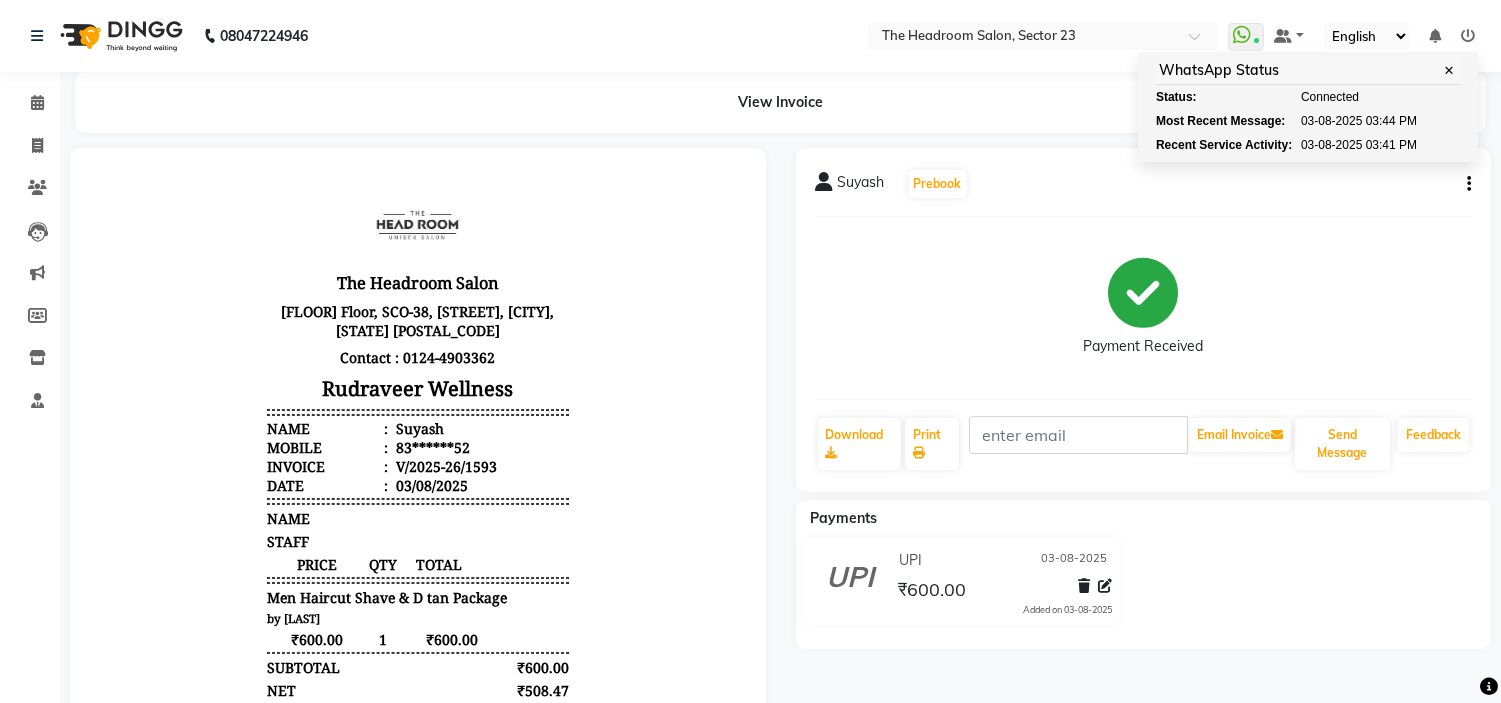 click on "08047224946 Select Location × The Headroom Salon, Sector 23  WhatsApp Status  ✕ Status:  Connected Most Recent Message: 03-08-2025     03:44 PM Recent Service Activity: 03-08-2025     03:41 PM Default Panel My Panel English ENGLISH Español العربية मराठी हिंदी ગુજરાતી தமிழ் 中文 Notifications nothing to show" 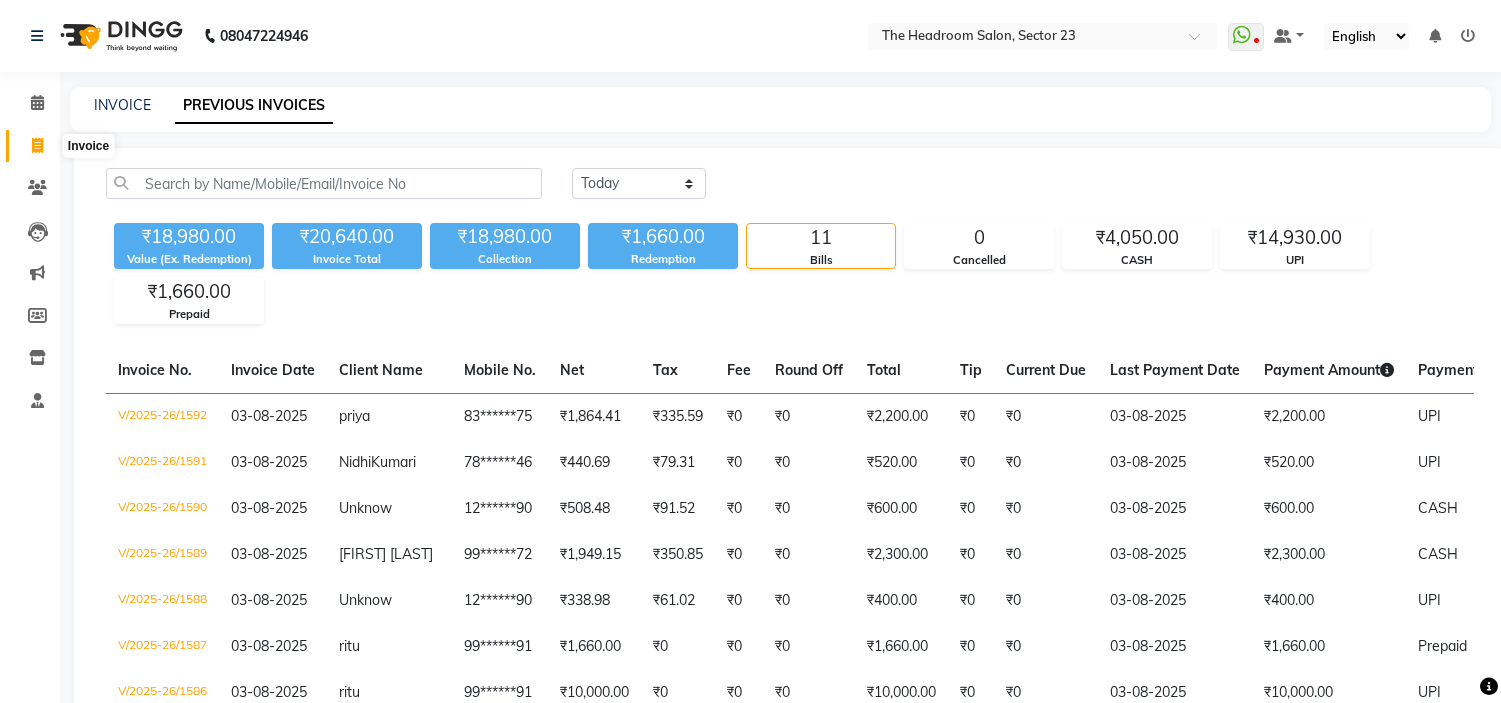 scroll, scrollTop: 0, scrollLeft: 0, axis: both 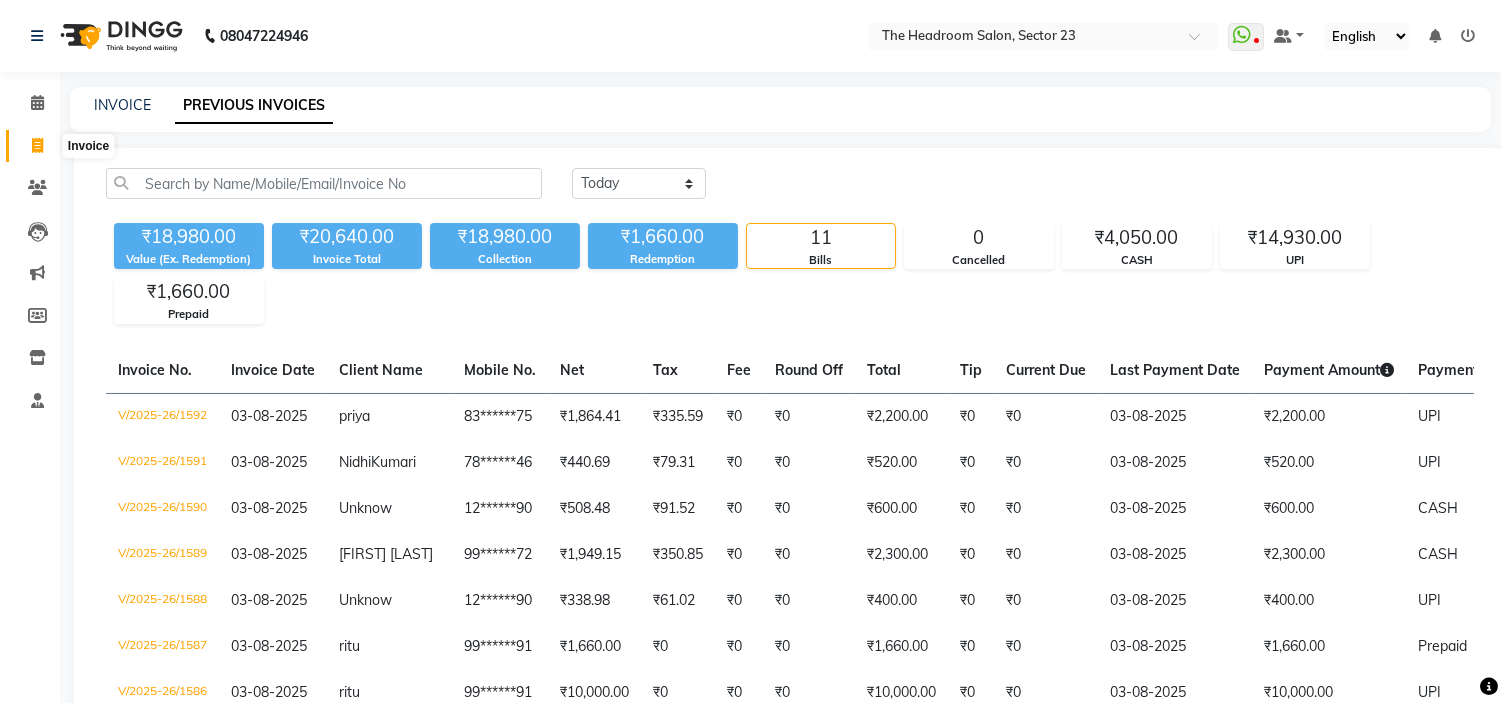 click 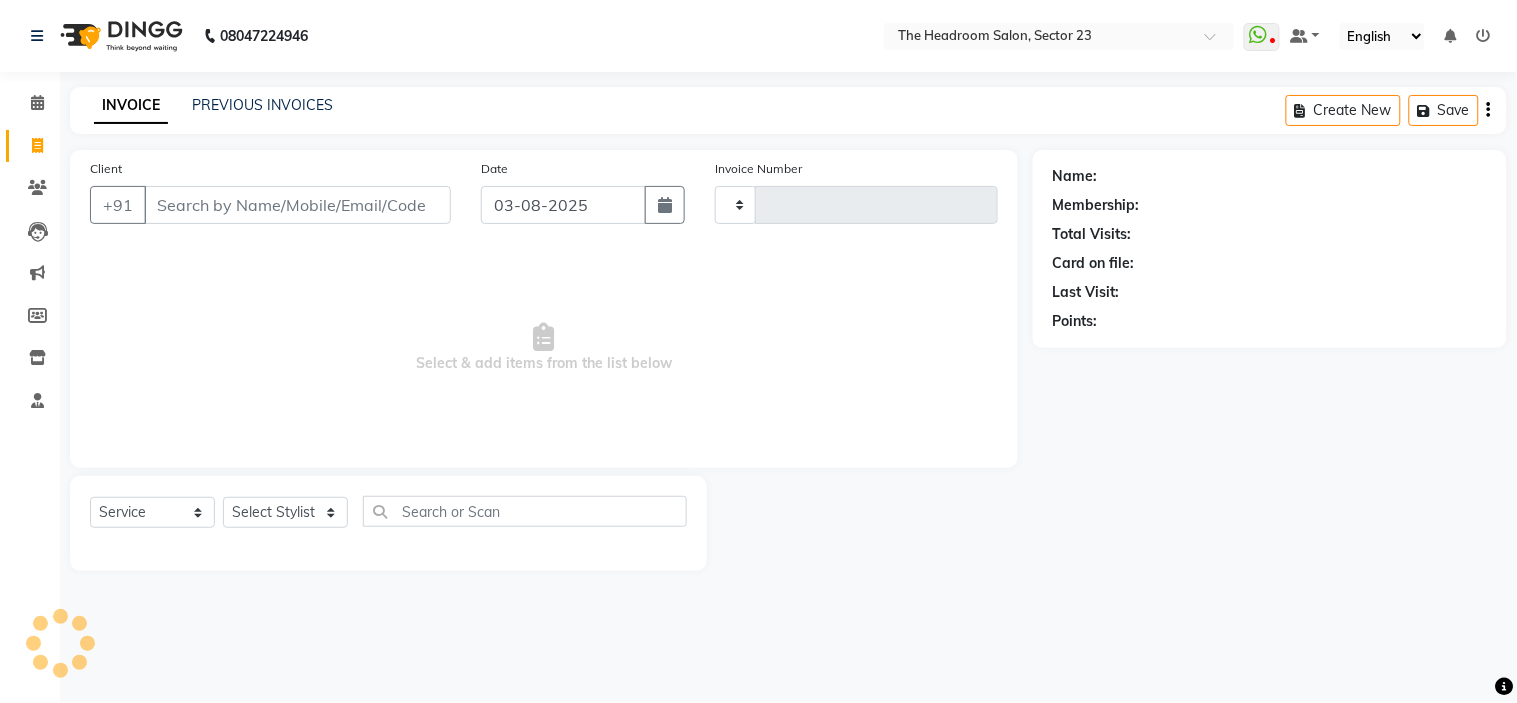 type on "1594" 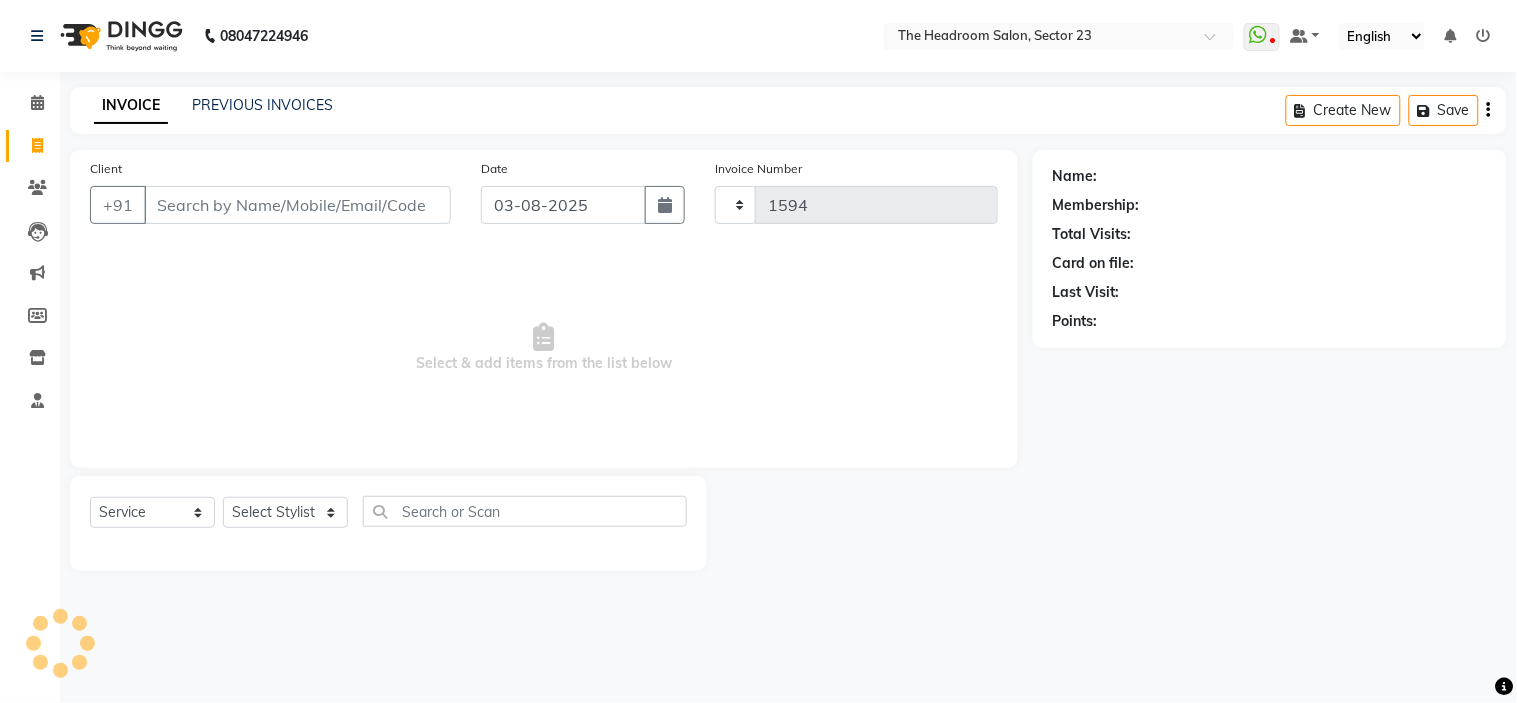 select on "6796" 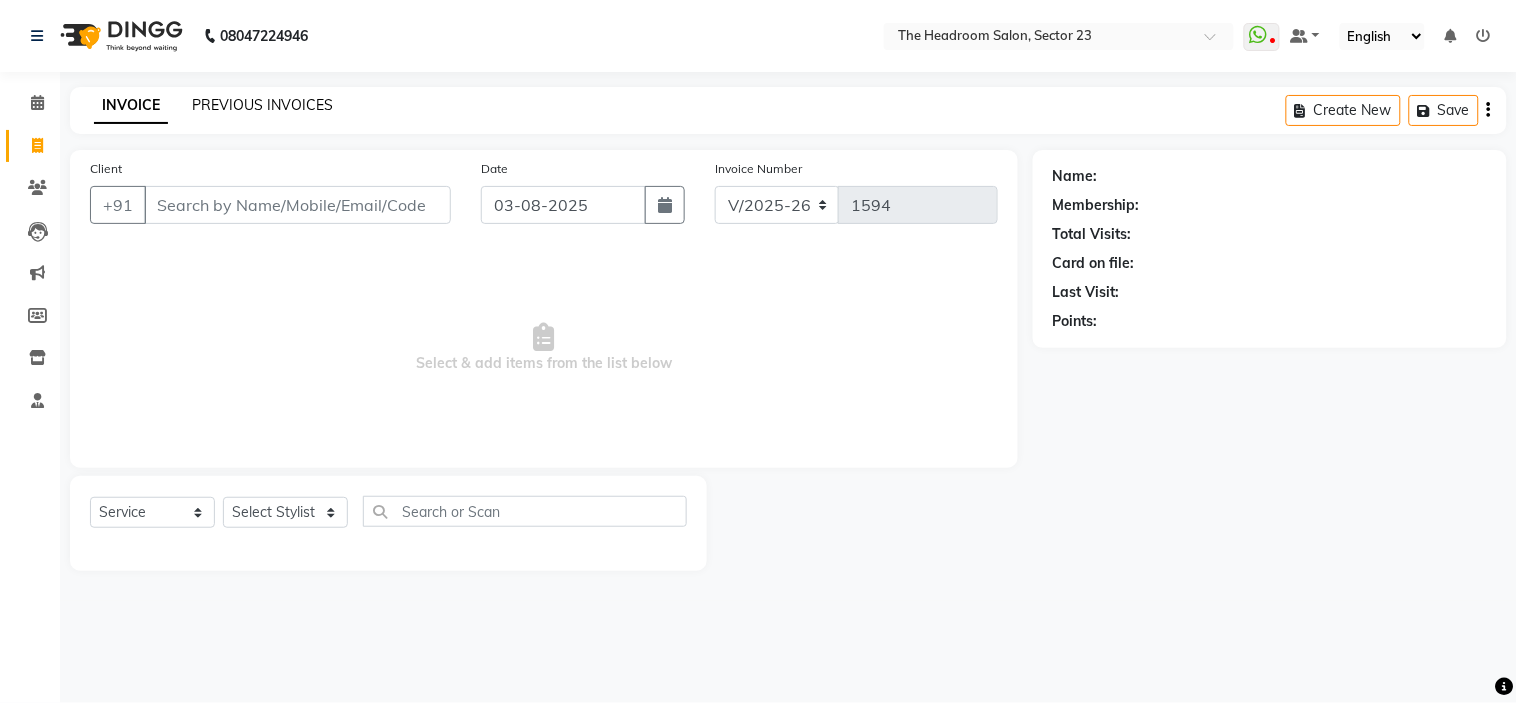 click on "PREVIOUS INVOICES" 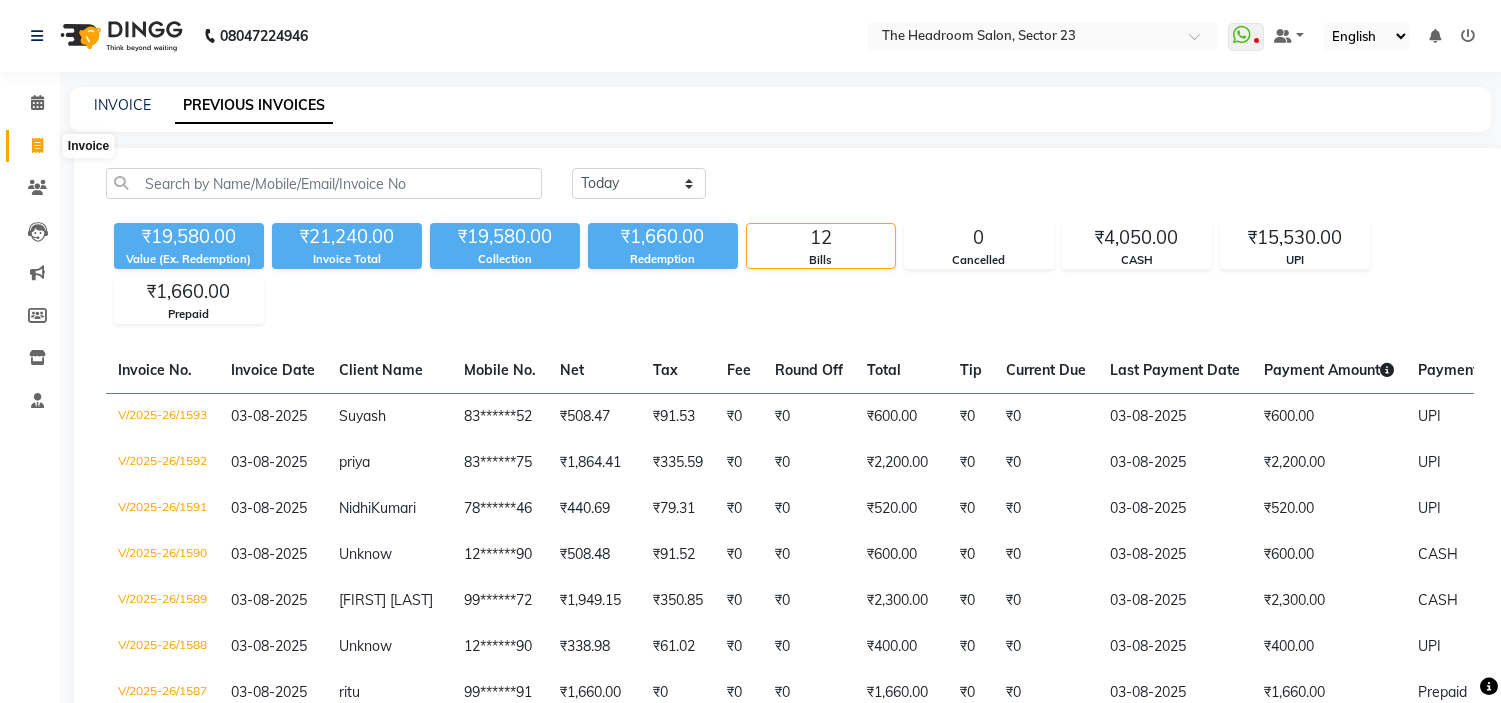 click 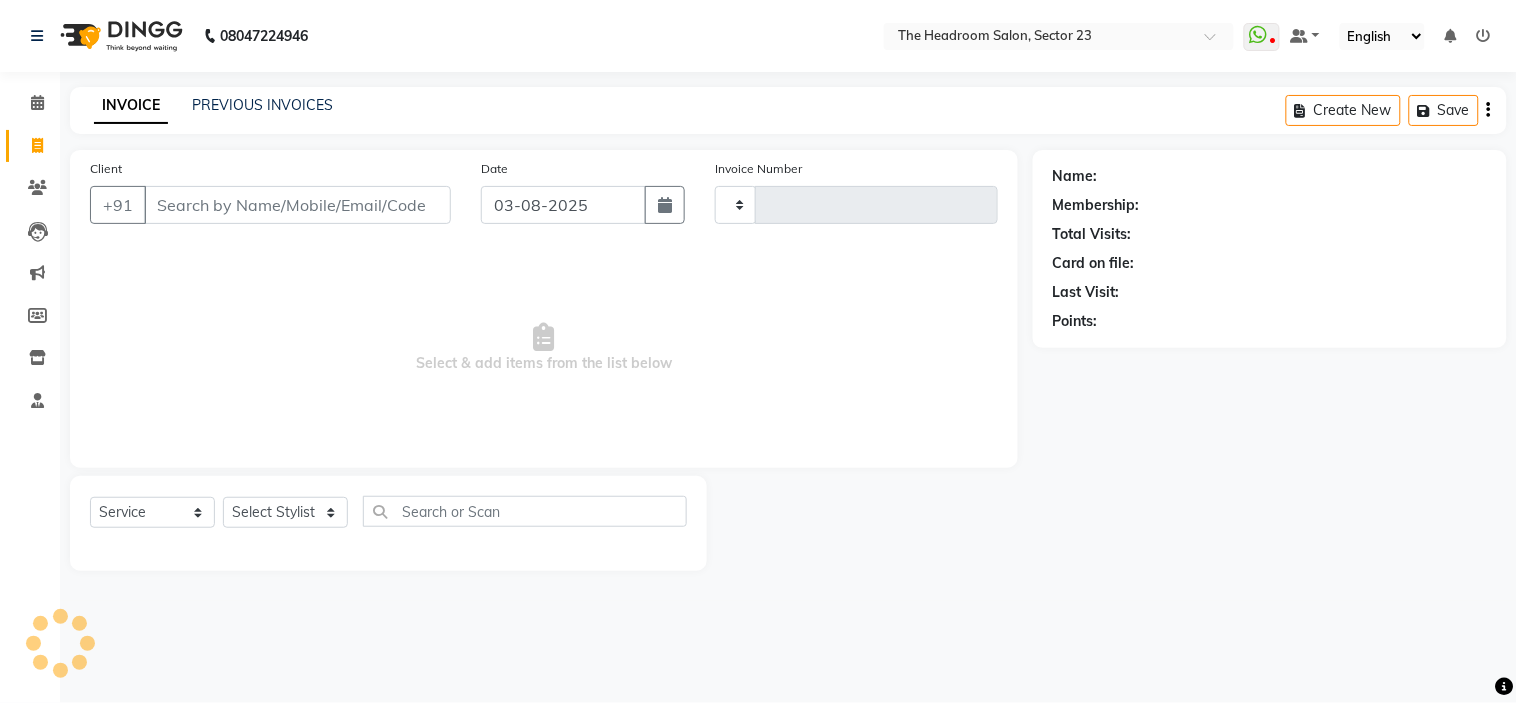 type on "1594" 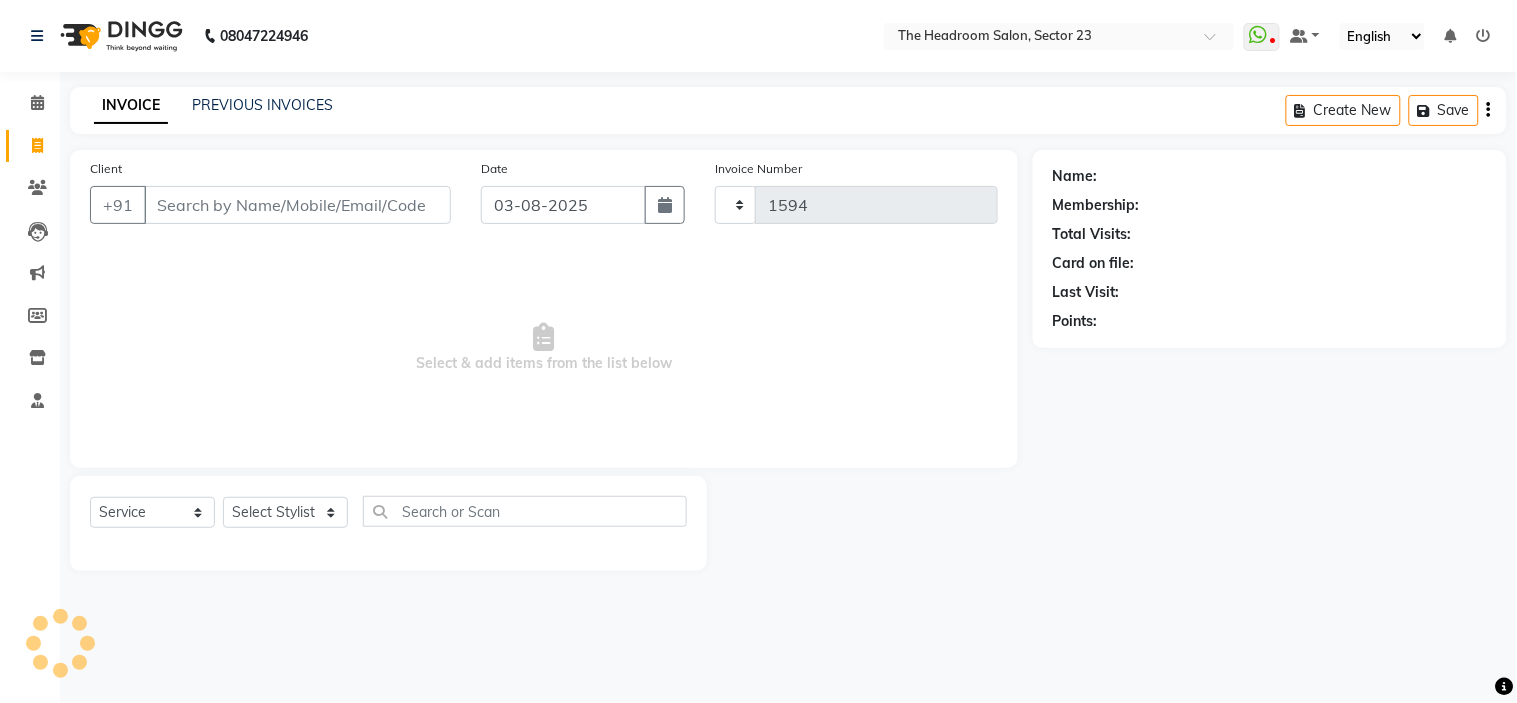 select on "6796" 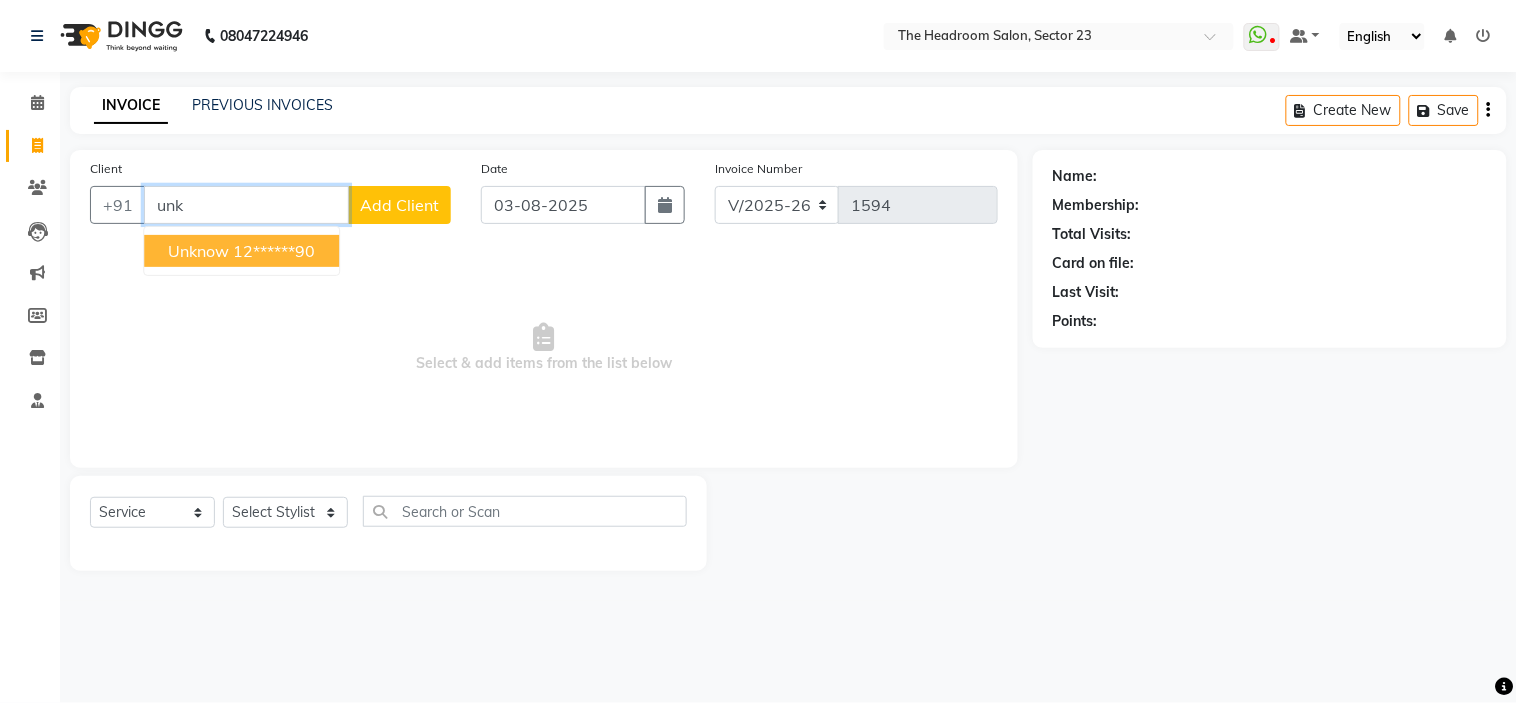 click on "12******90" at bounding box center [274, 251] 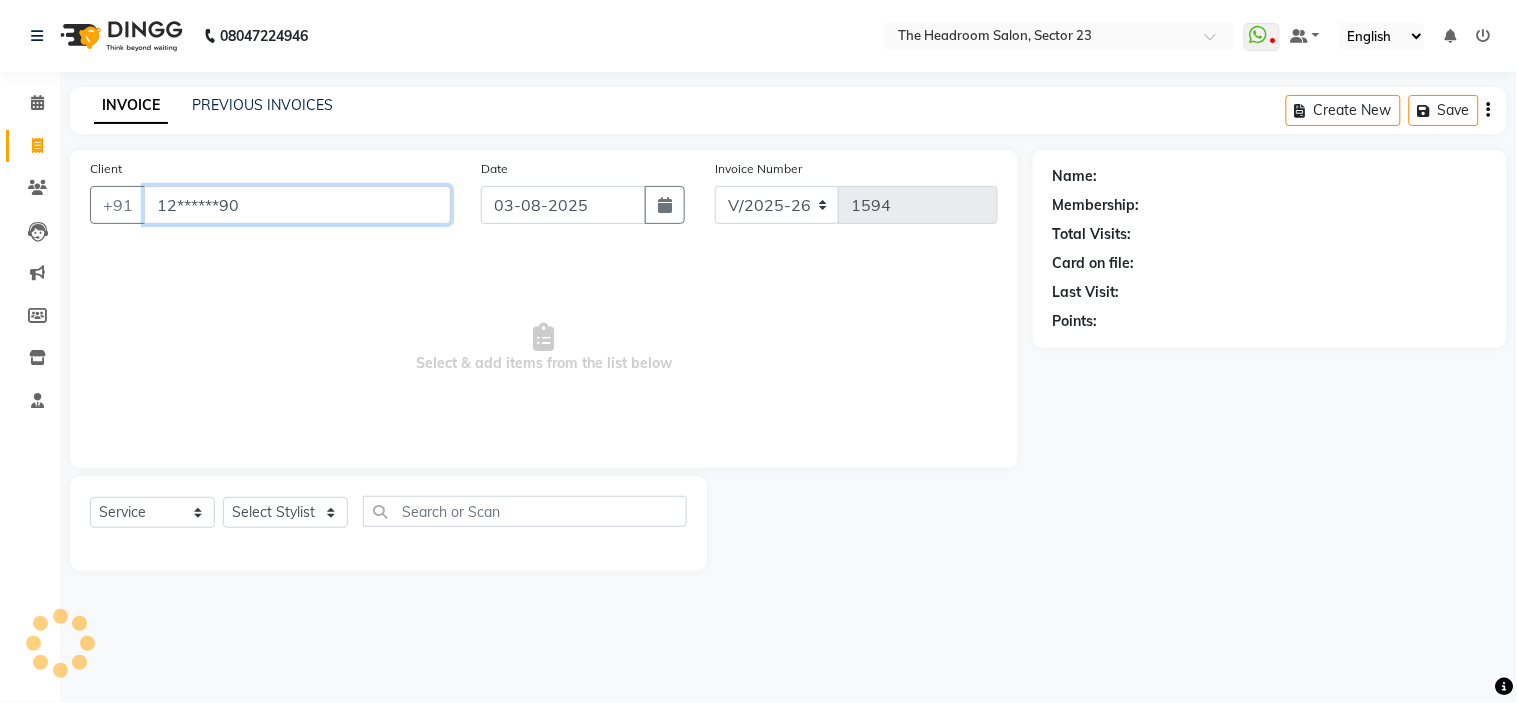 type on "12******90" 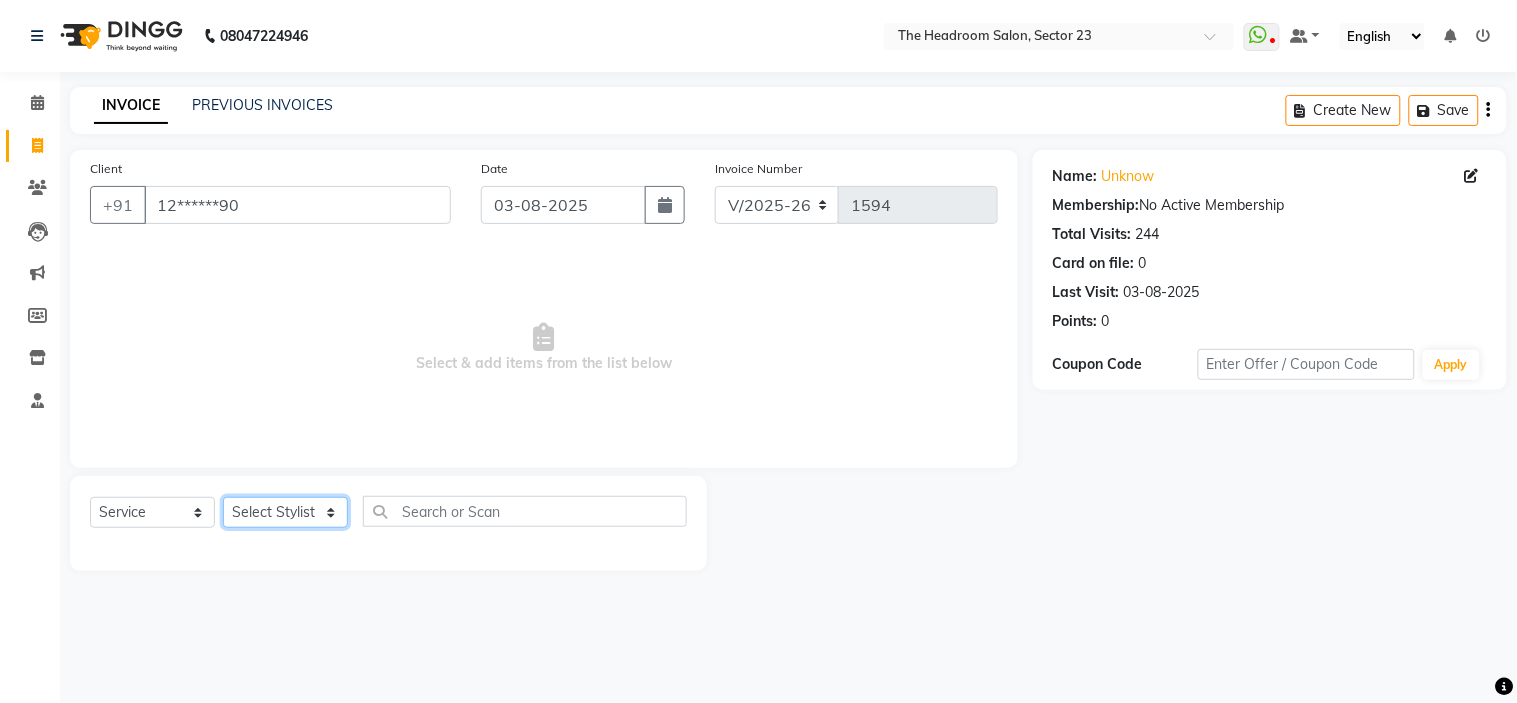 click on "Select Stylist [FIRST] [FIRST] [FIRST] [FIRST] [FIRST] [FIRST] [FIRST] [LAST]" 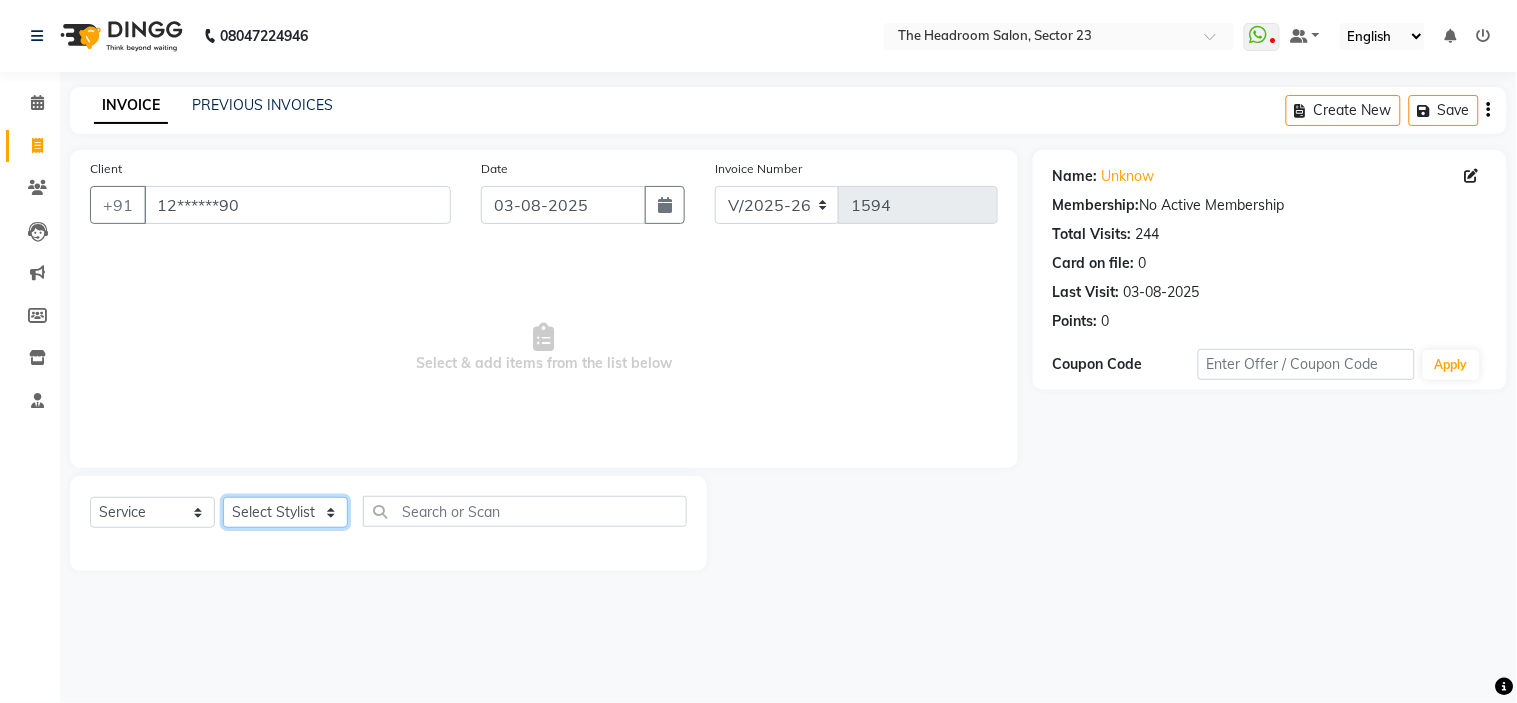 select on "53422" 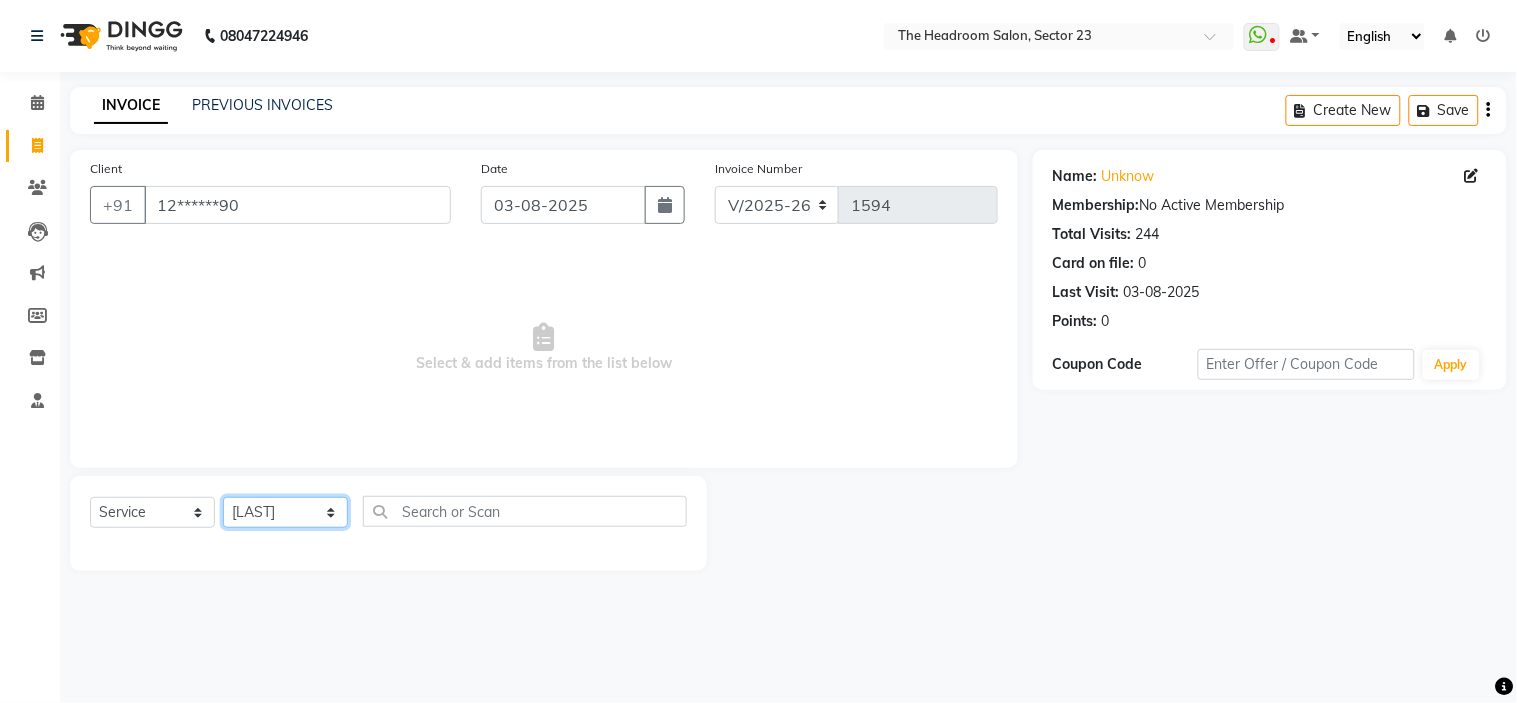 click on "Select Stylist [FIRST] [FIRST] [FIRST] [FIRST] [FIRST] [FIRST] [FIRST] [LAST]" 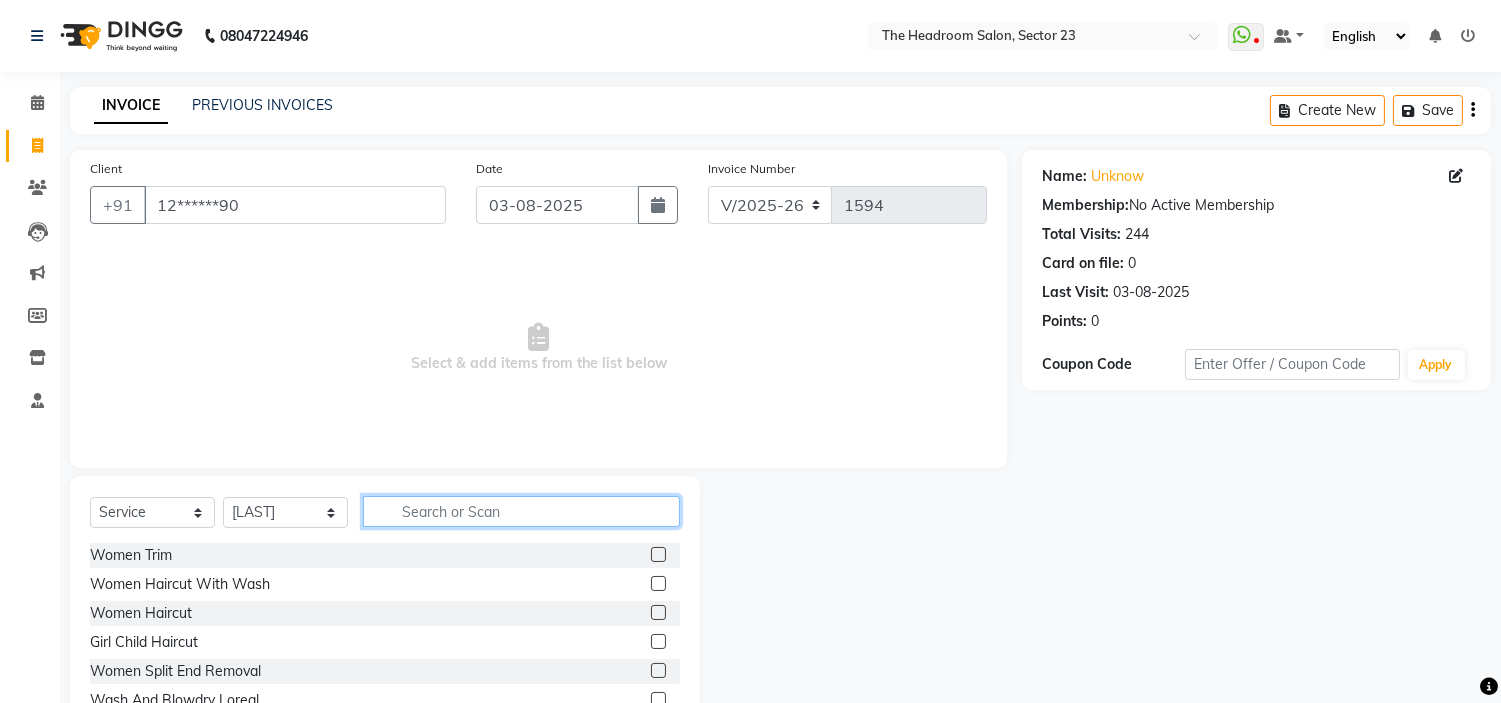 click 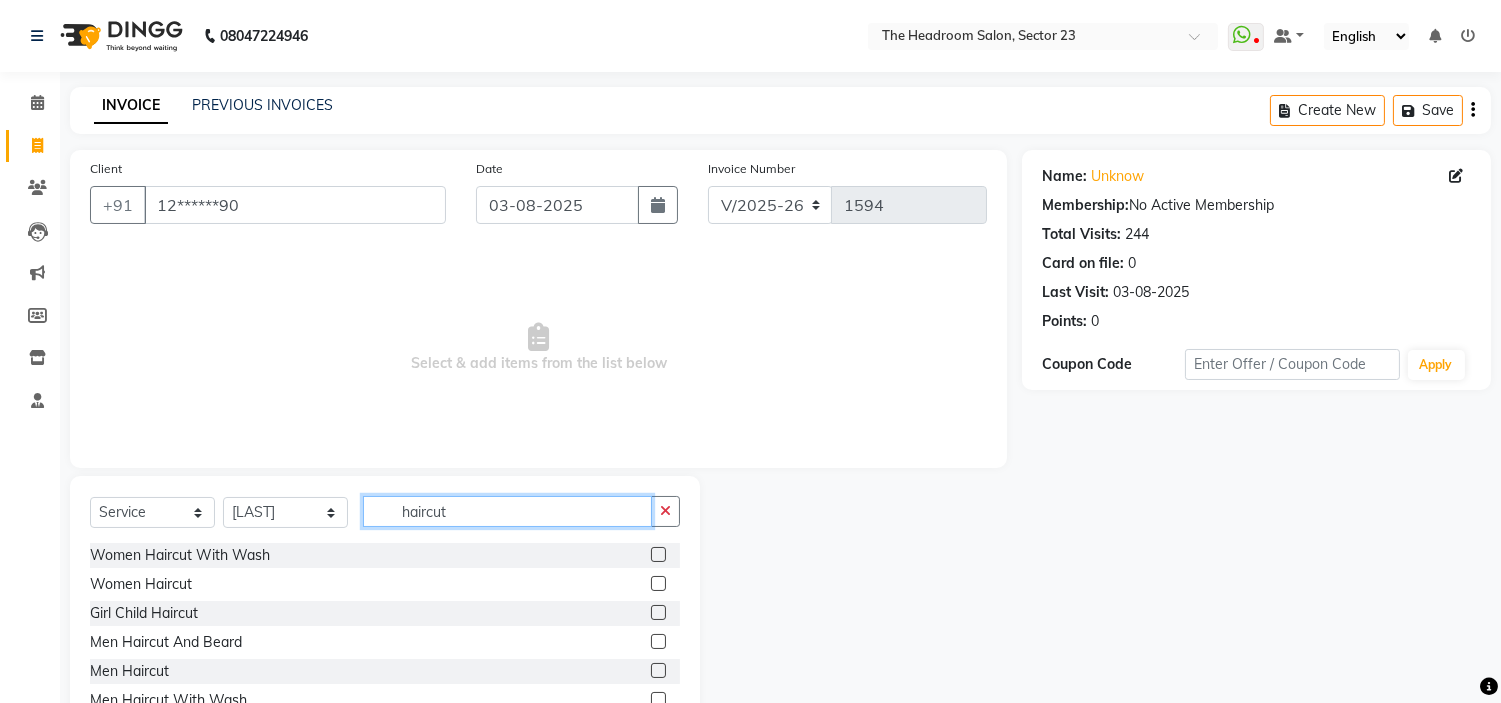scroll, scrollTop: 97, scrollLeft: 0, axis: vertical 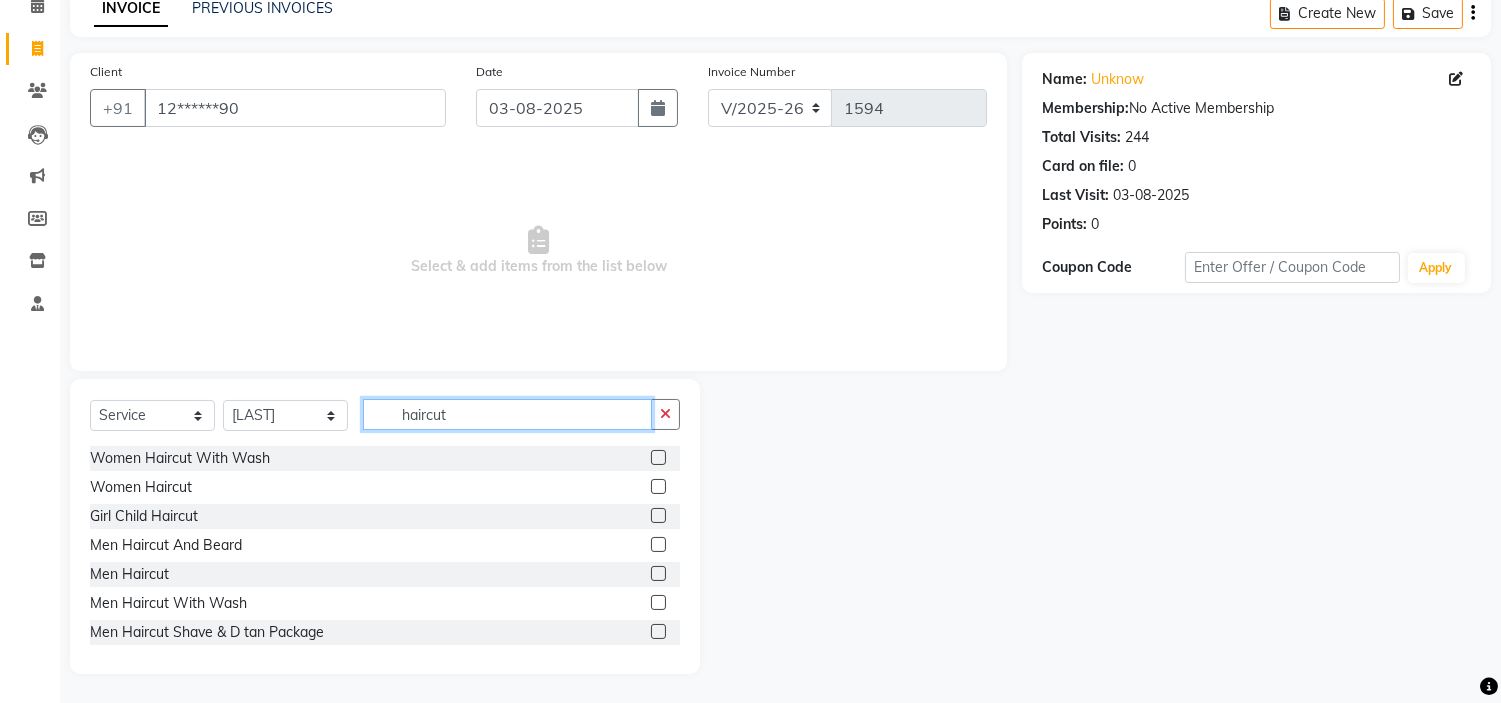 type on "haircut" 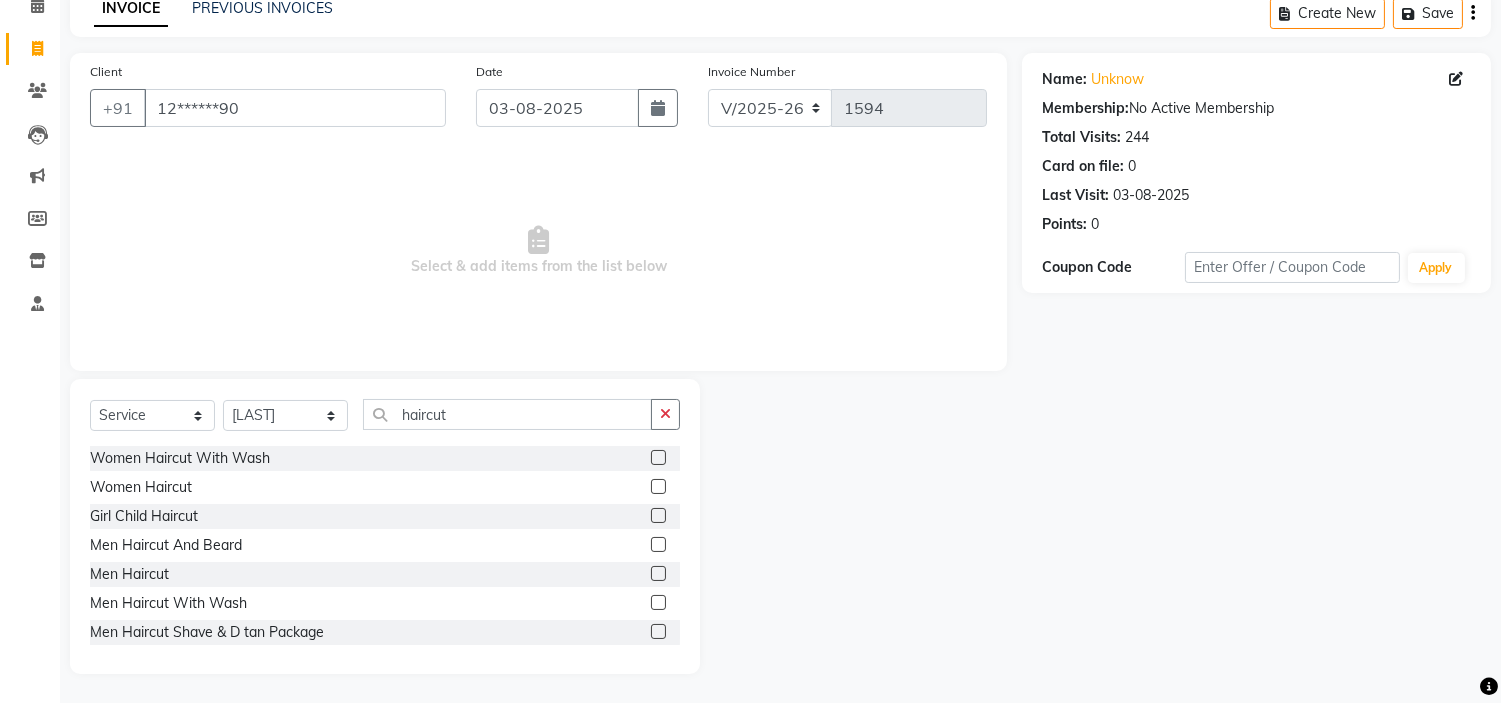 click on "Men Haircut And Beard" 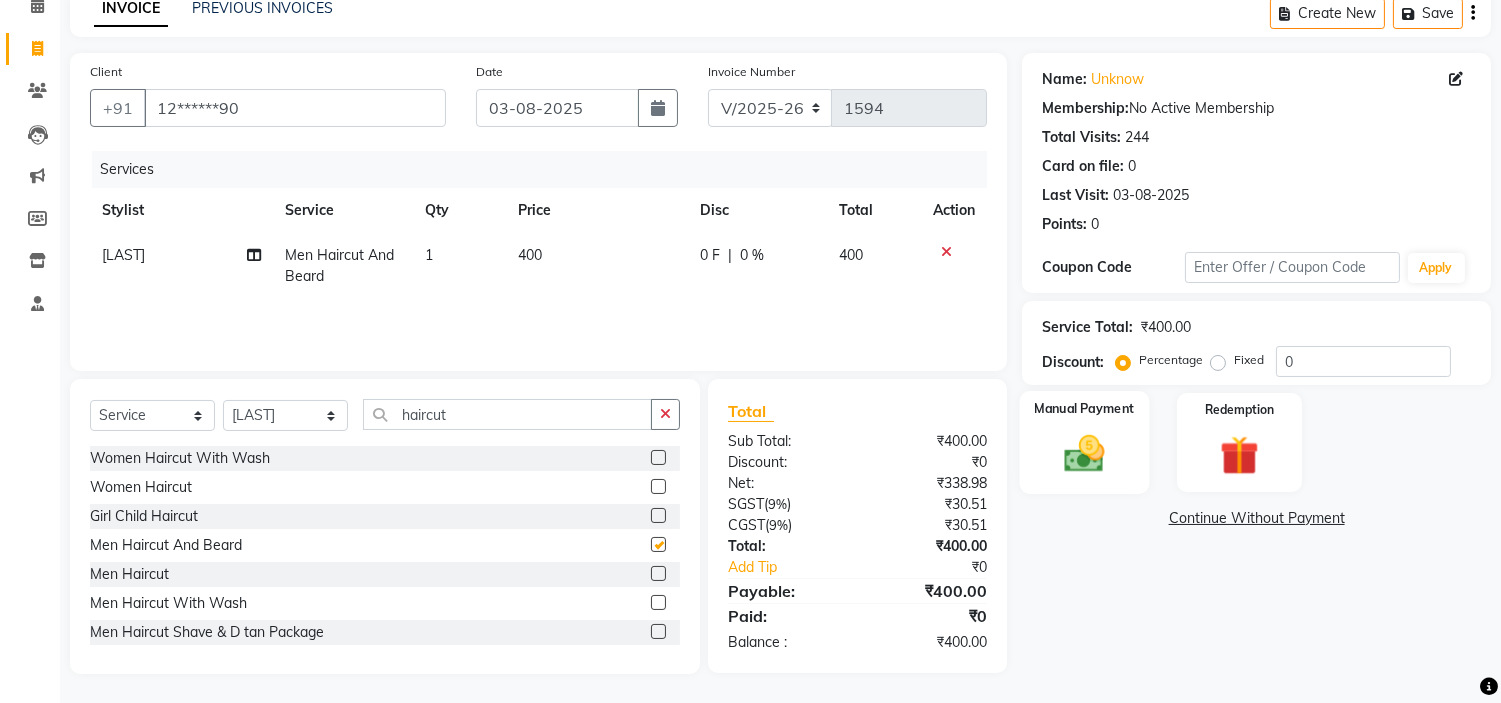 checkbox on "false" 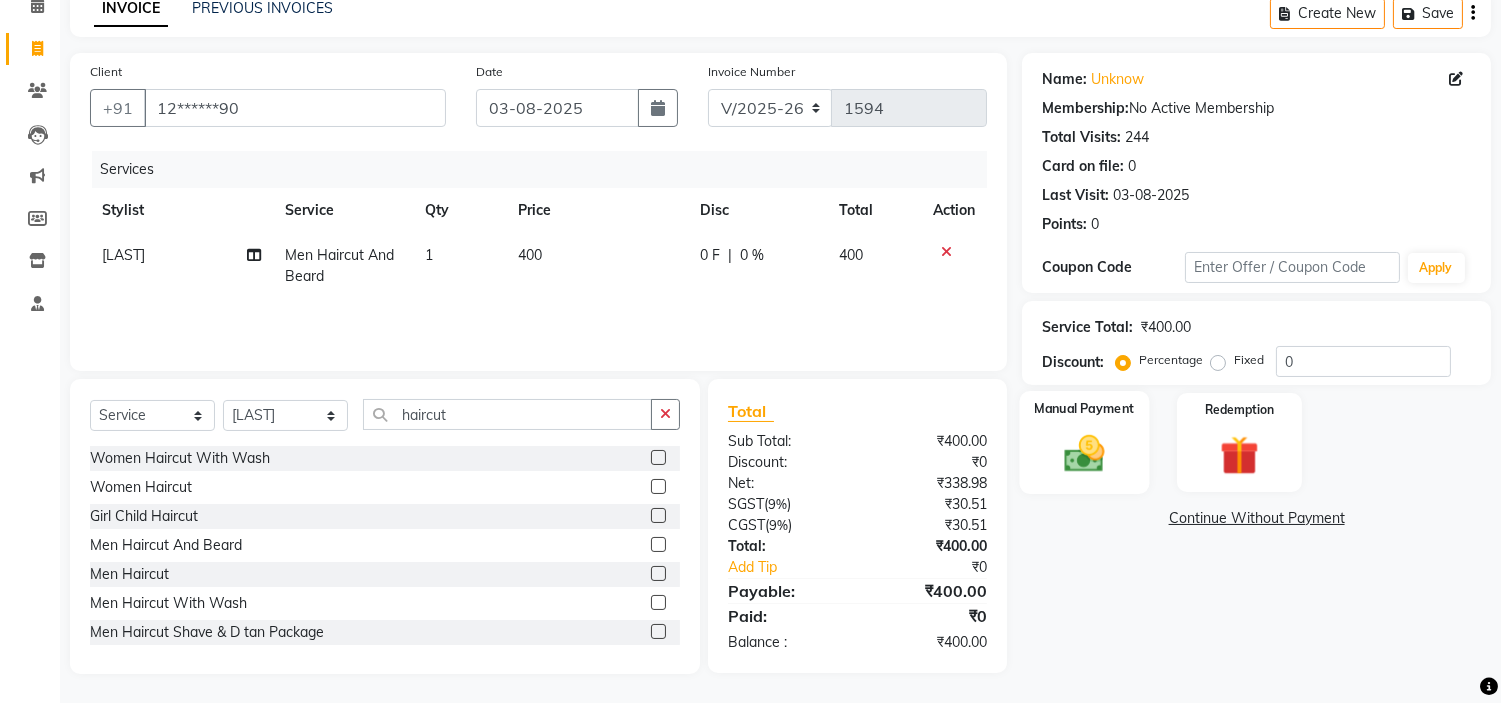click on "Manual Payment" 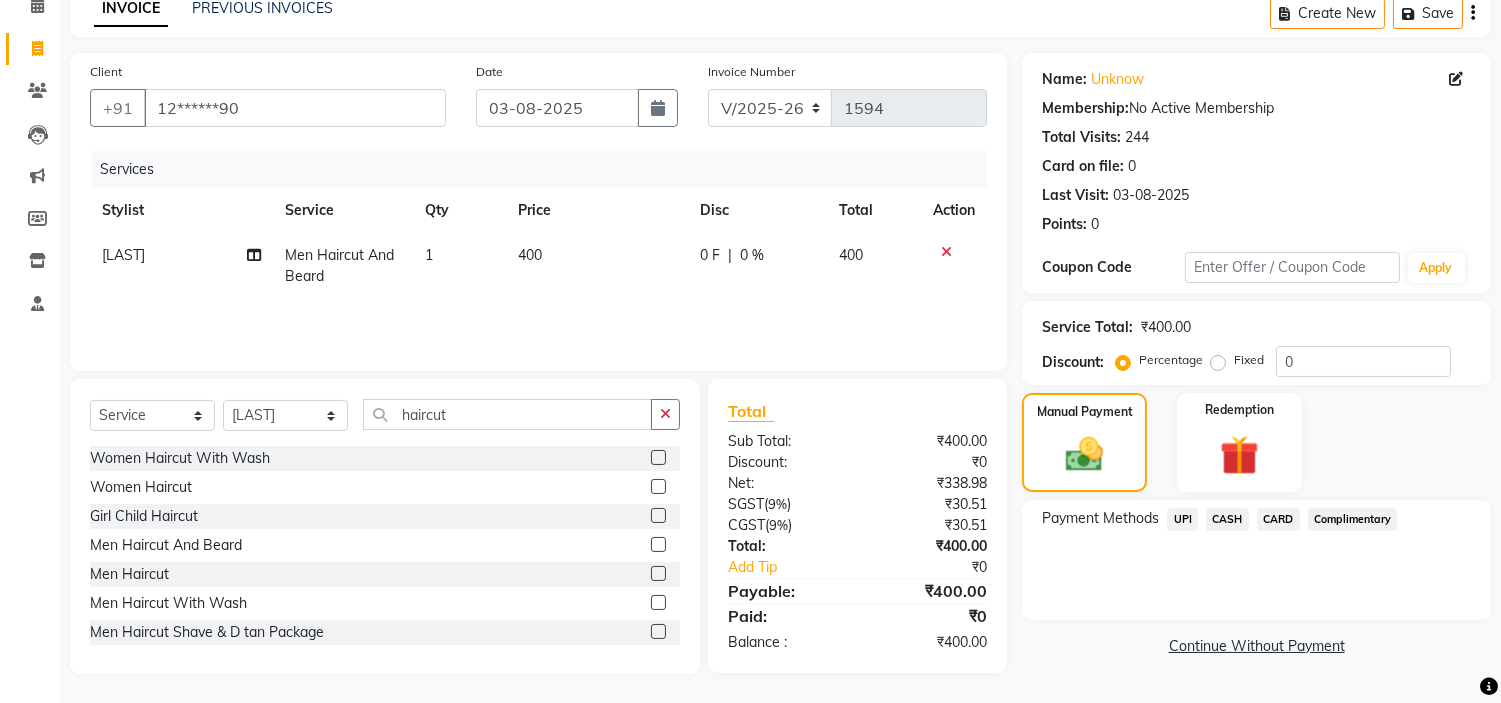 click on "UPI" 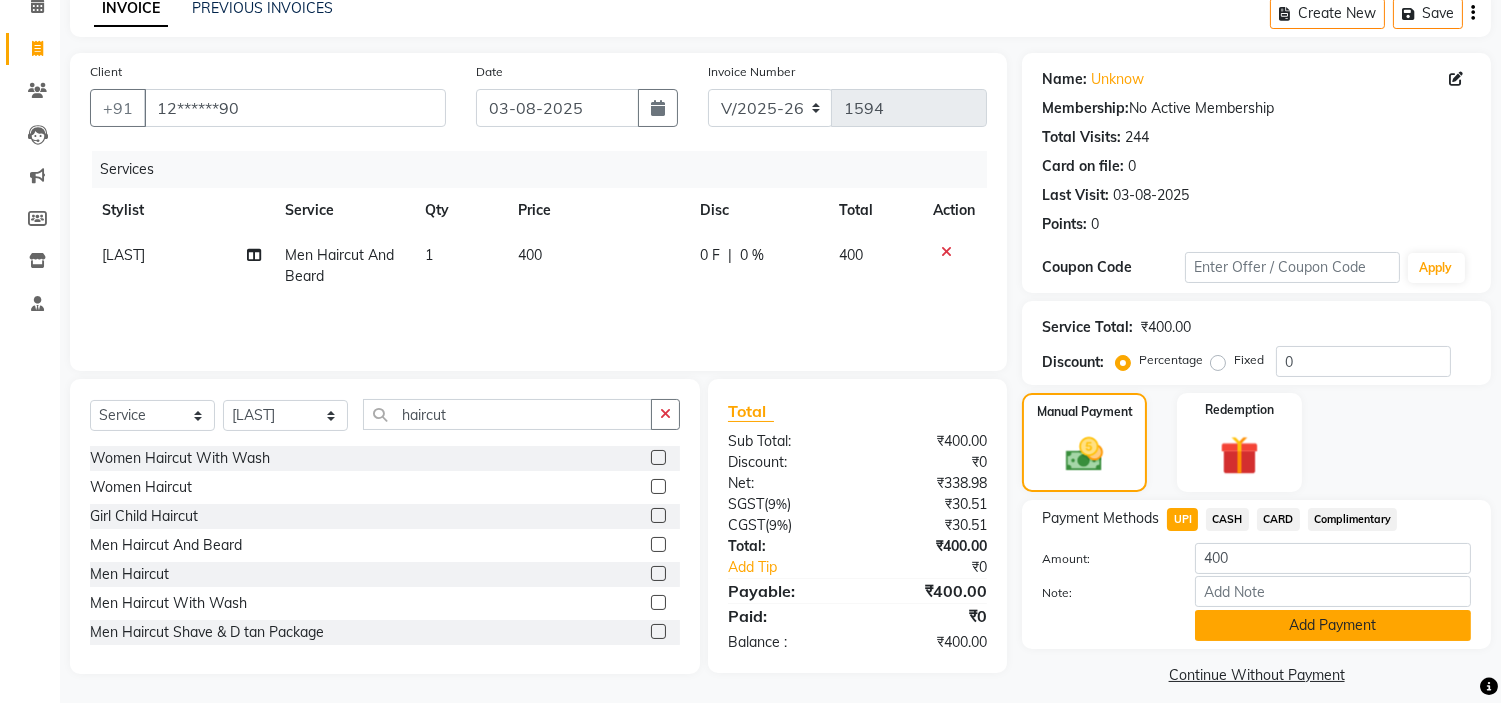 click on "Add Payment" 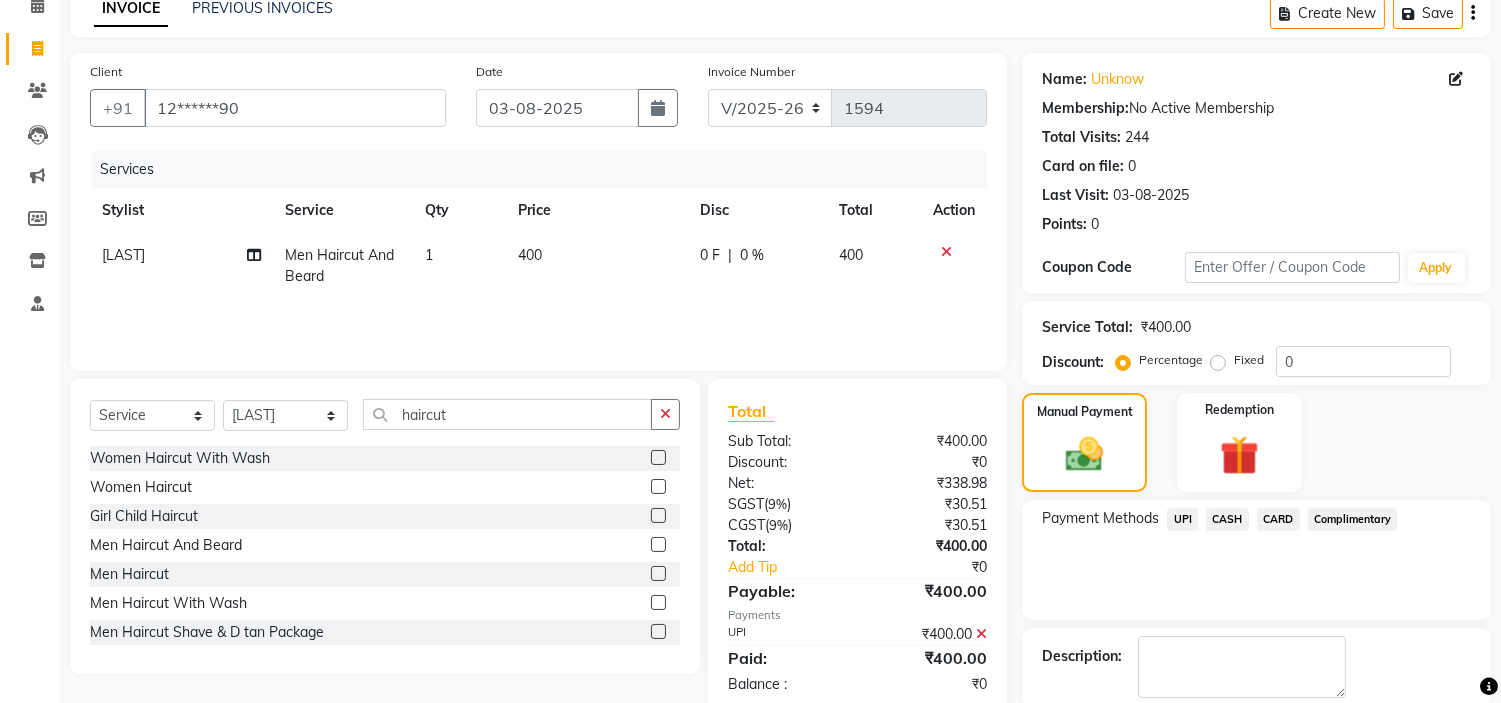 scroll, scrollTop: 196, scrollLeft: 0, axis: vertical 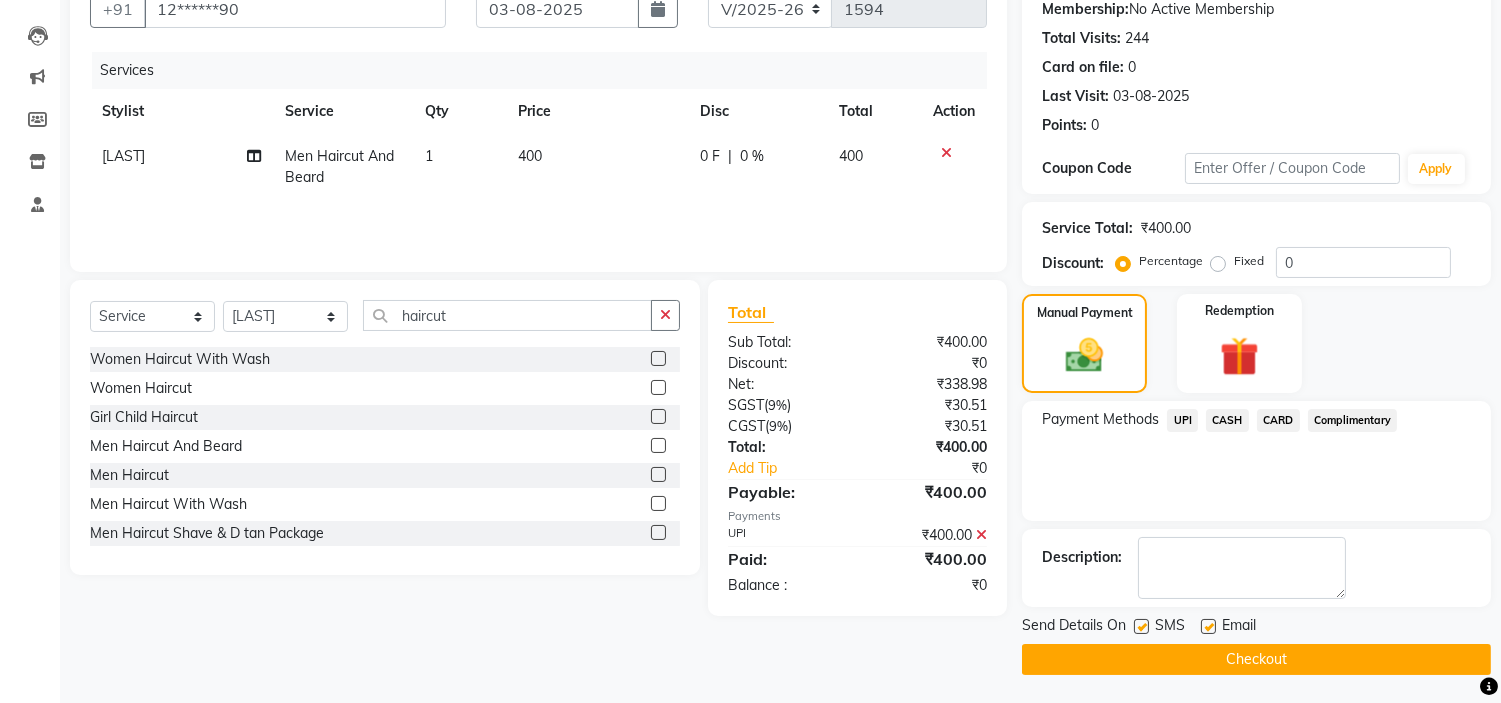 click on "Checkout" 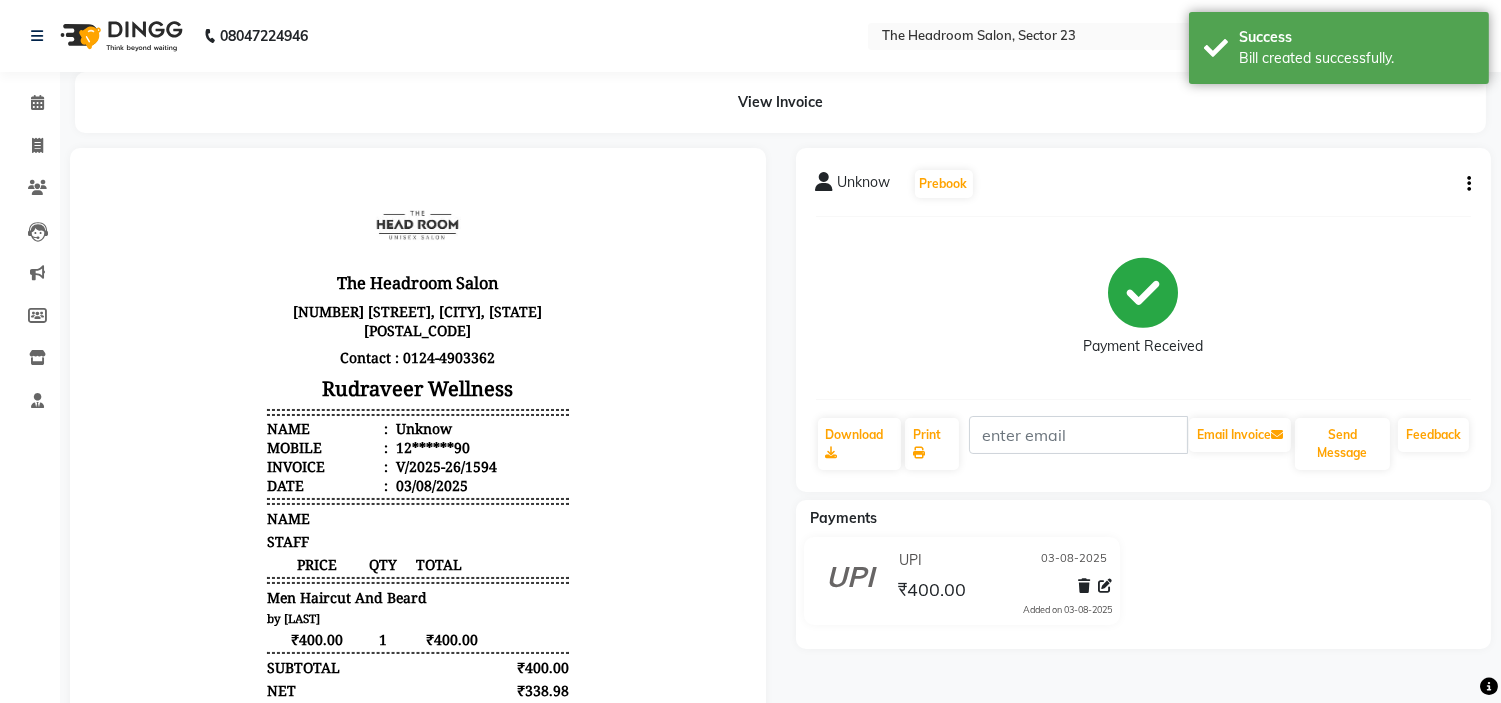 scroll, scrollTop: 0, scrollLeft: 0, axis: both 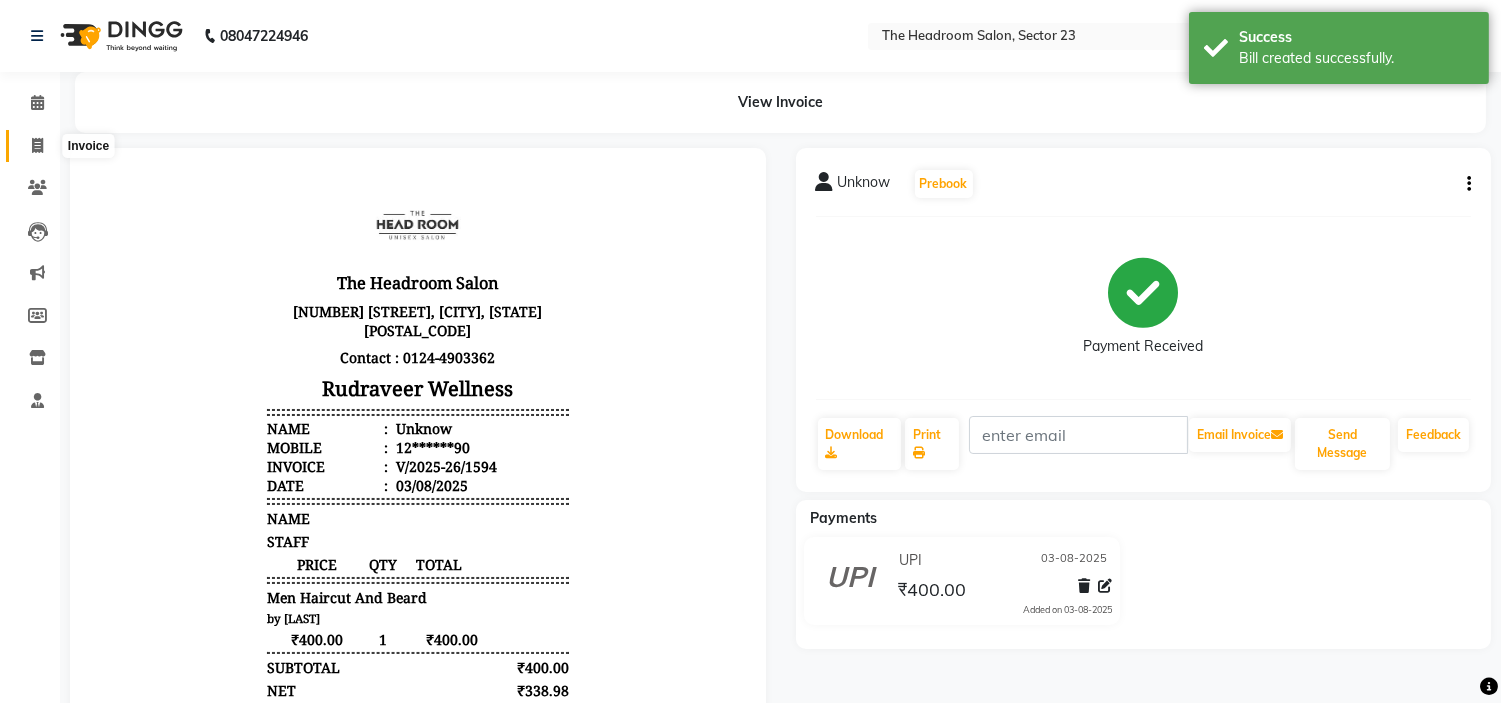 click 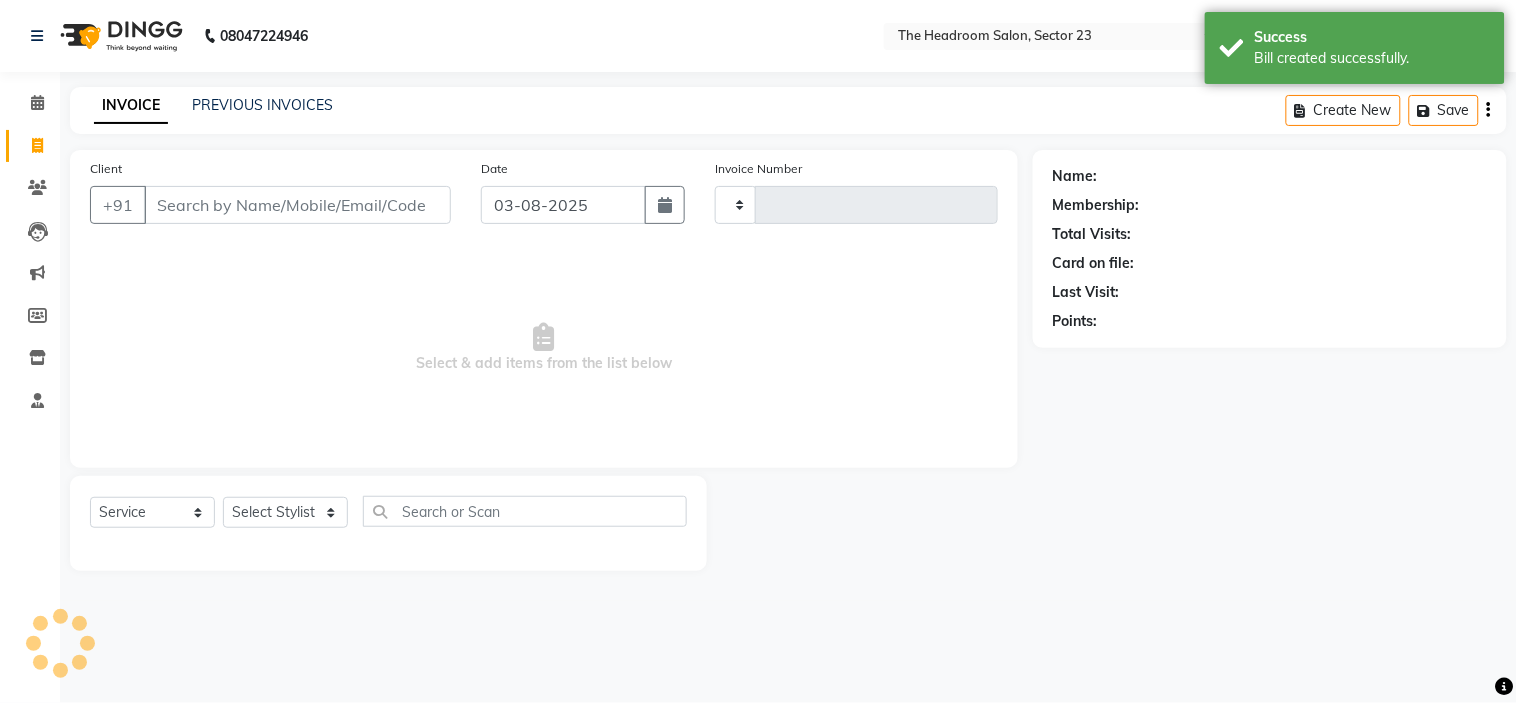 type on "1595" 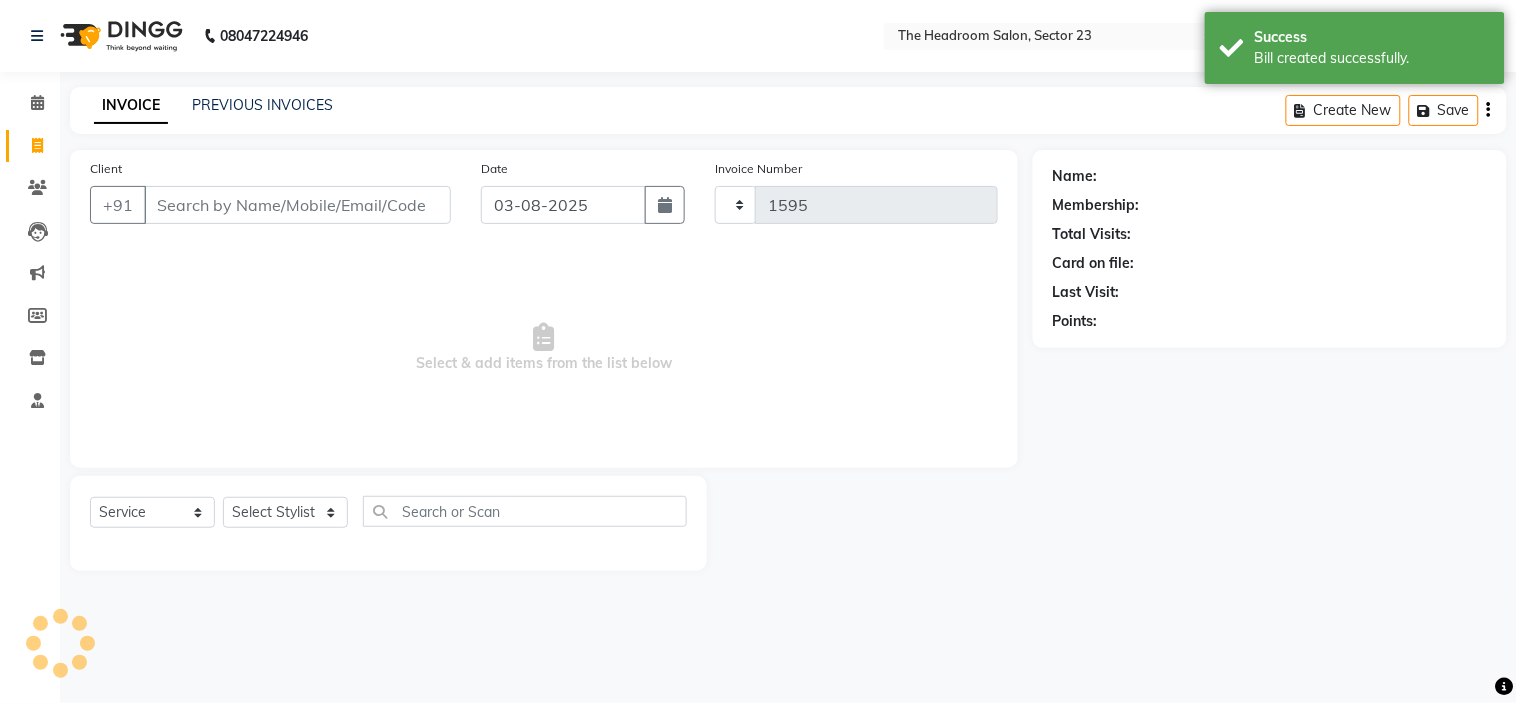 select on "6796" 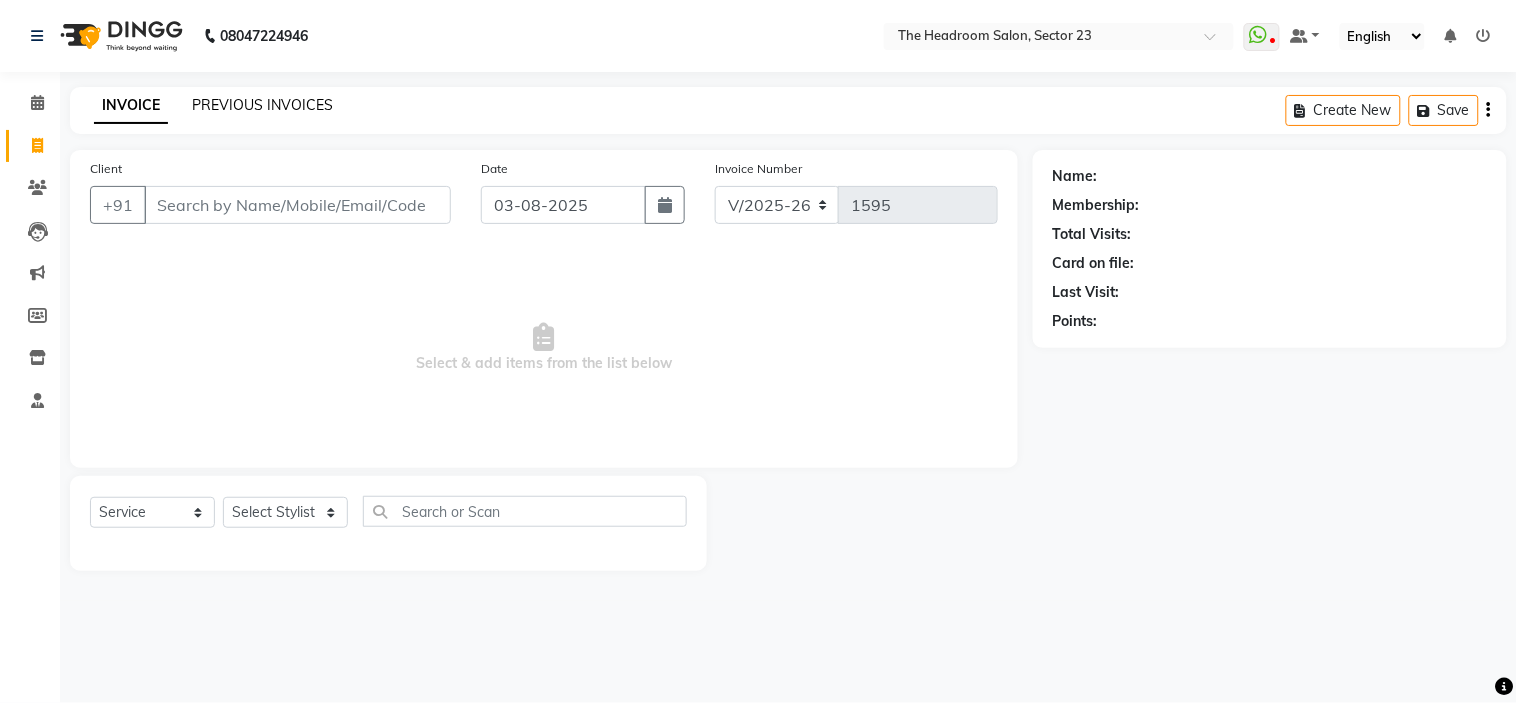 click on "PREVIOUS INVOICES" 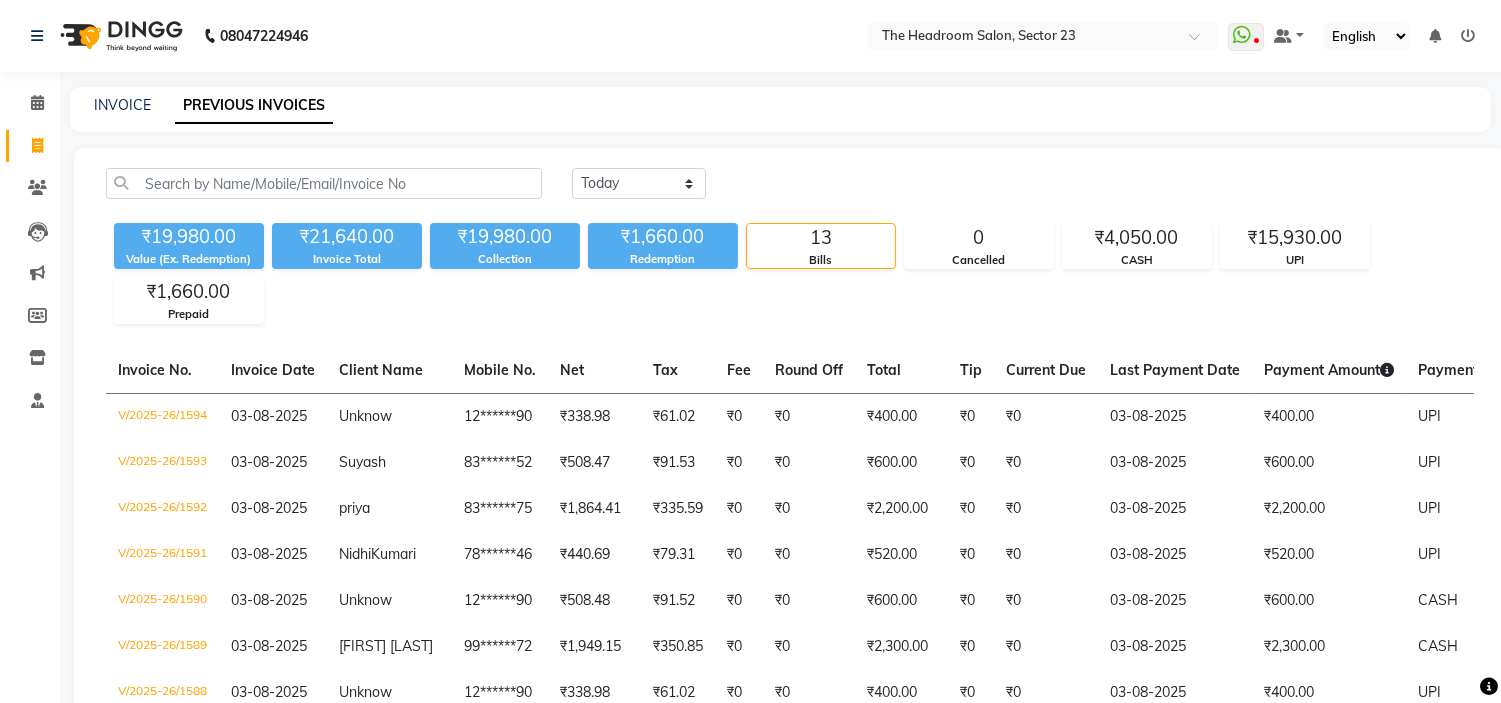 click on "[PHONE] Select Location × The Headroom Salon, Sector 23  WhatsApp Status  ✕ Status:  Disconnected Most Recent Message: [DATE]     [TIME] Recent Service Activity: [DATE]     [TIME]  [PHONE] Whatsapp Settings Default Panel My Panel English ENGLISH Español العربية मराठी हिंदी ગુજરાતી தமிழ் 中文 Notifications nothing to show" 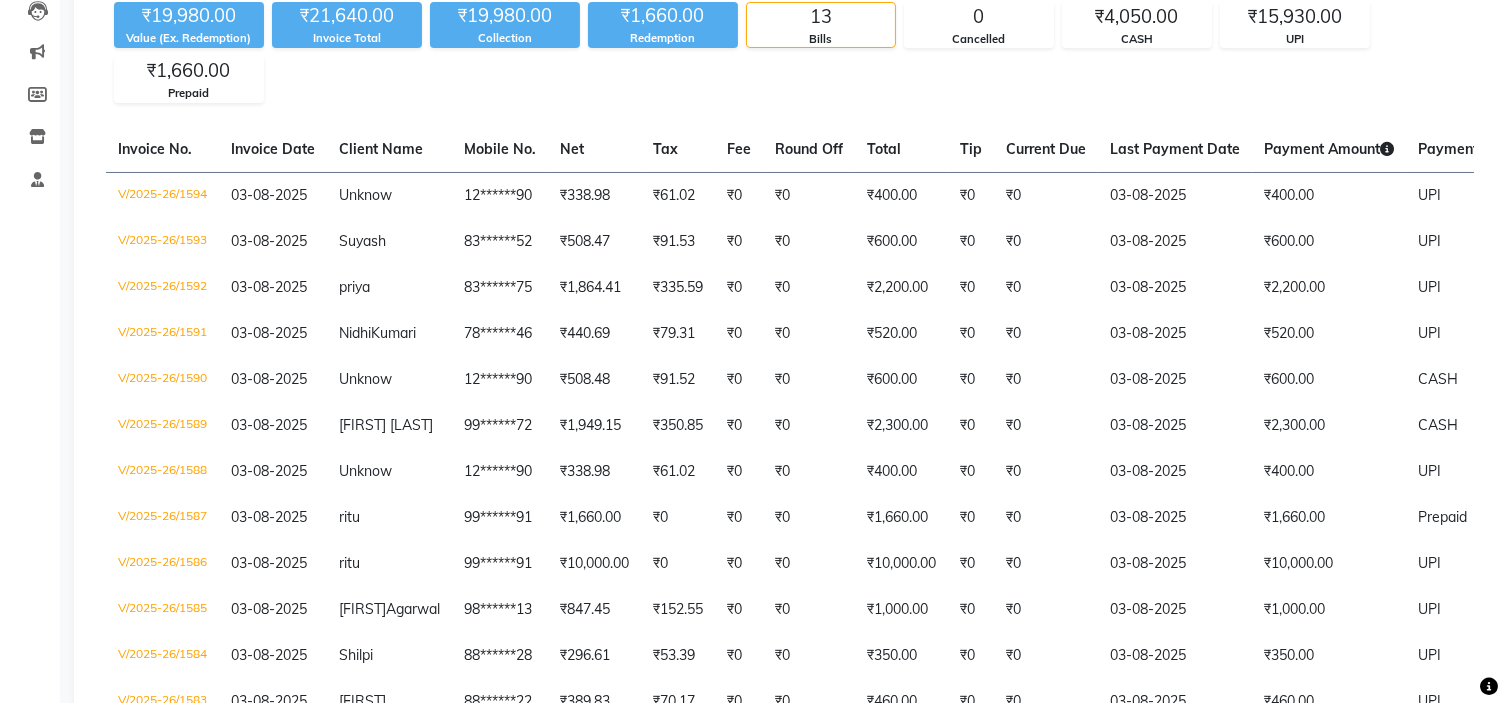 scroll, scrollTop: 471, scrollLeft: 0, axis: vertical 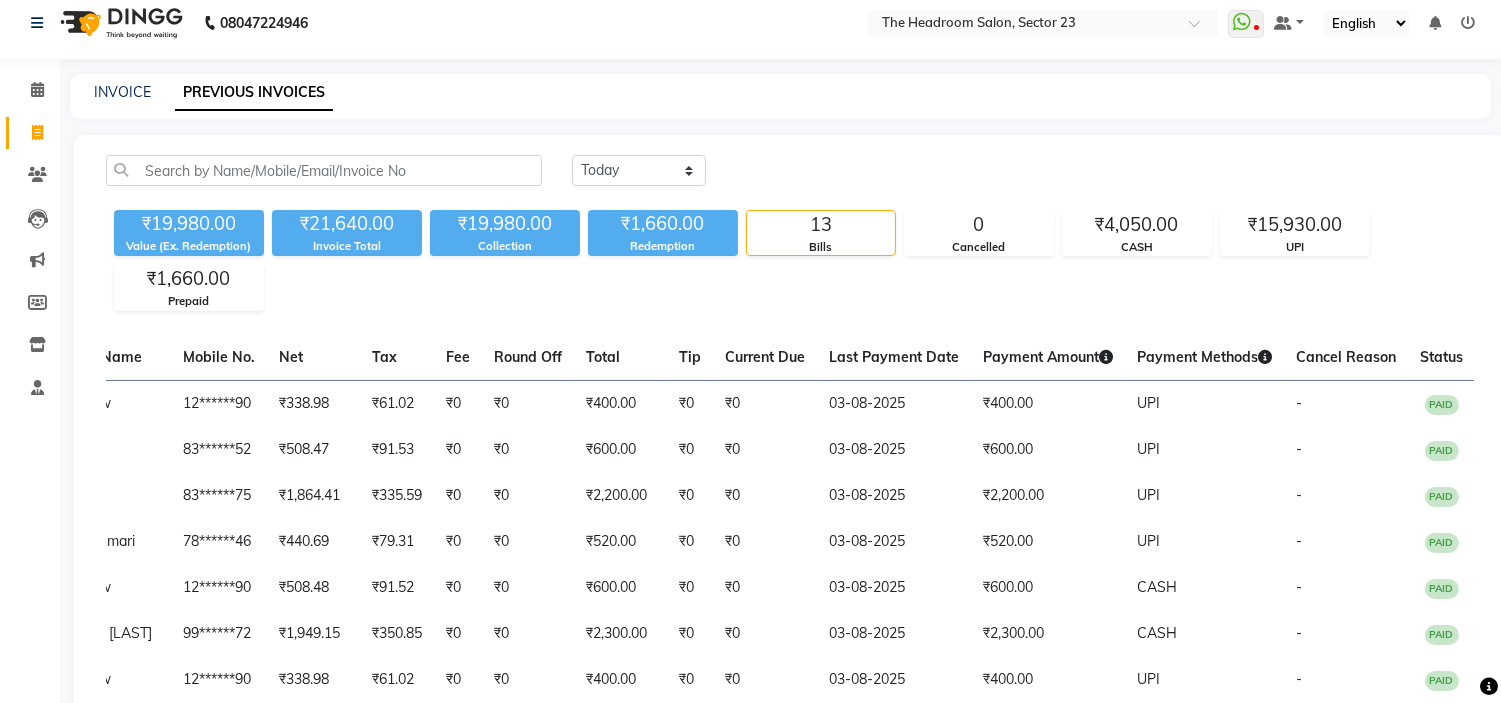 click at bounding box center (1468, 23) 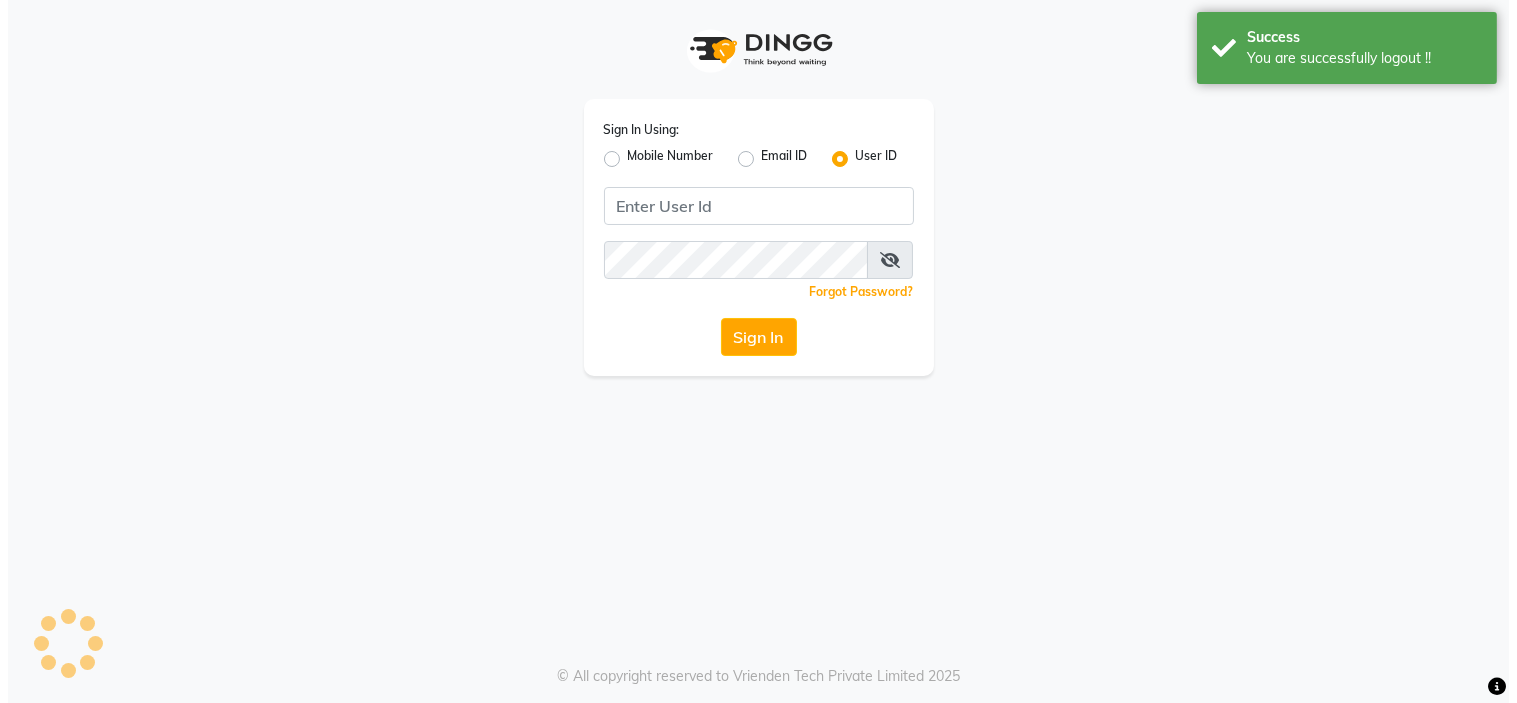 scroll, scrollTop: 0, scrollLeft: 0, axis: both 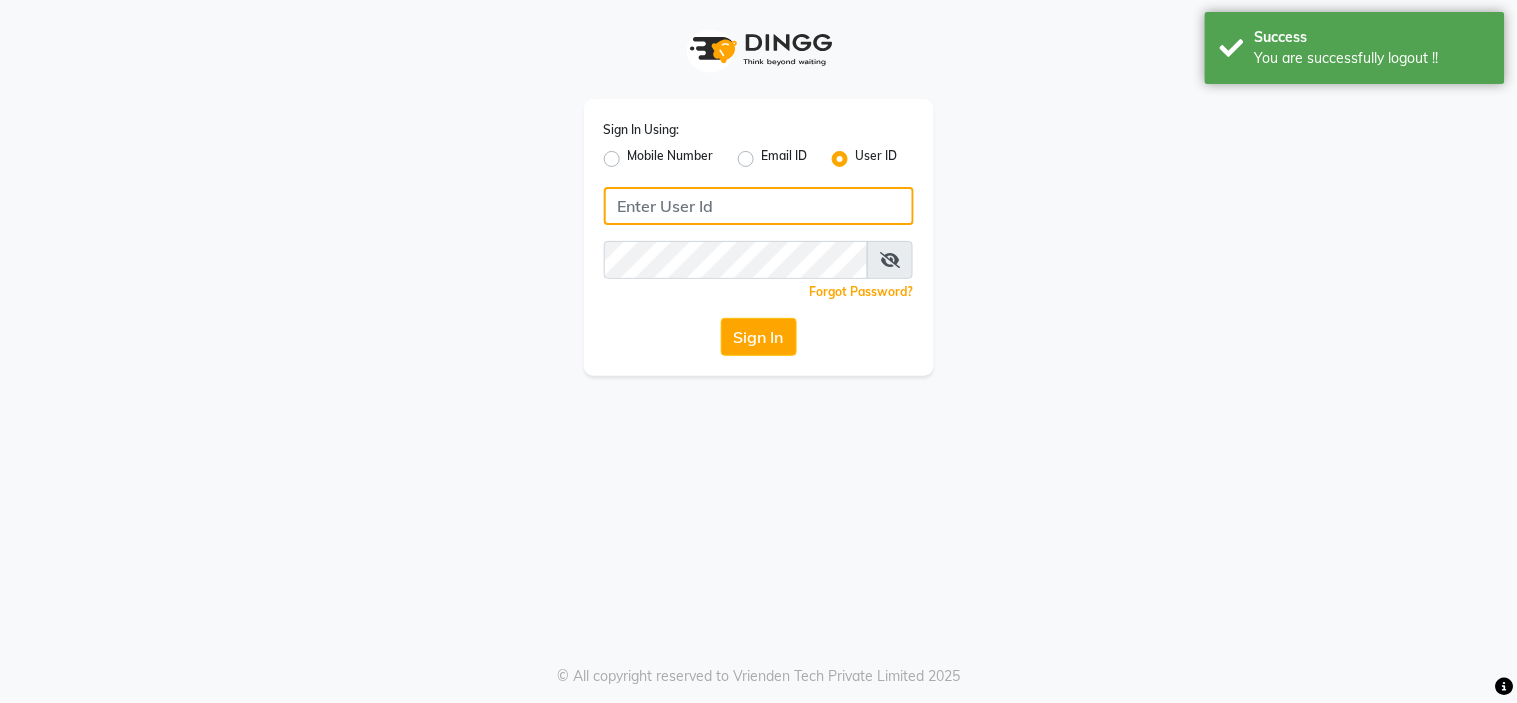 type on "[PHONE]" 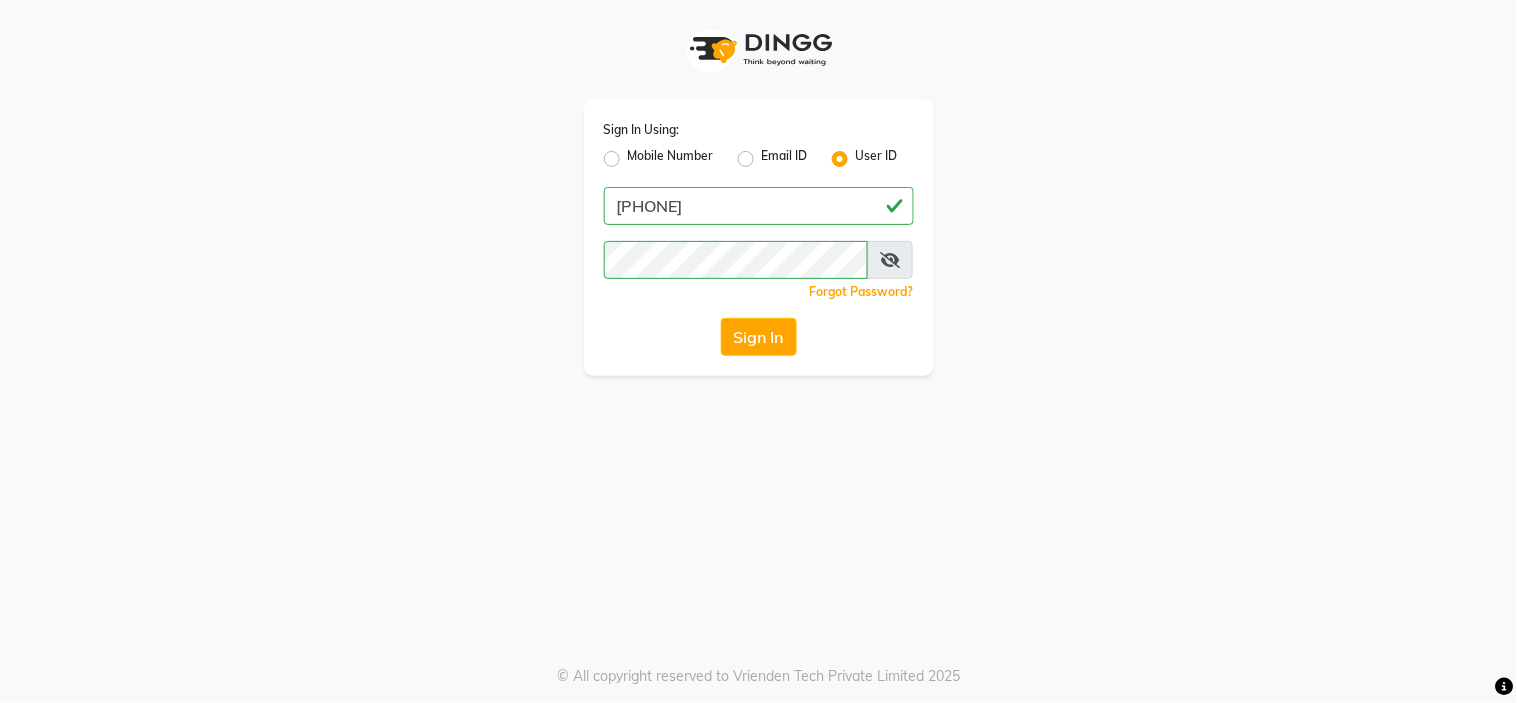 click on "Mobile Number" 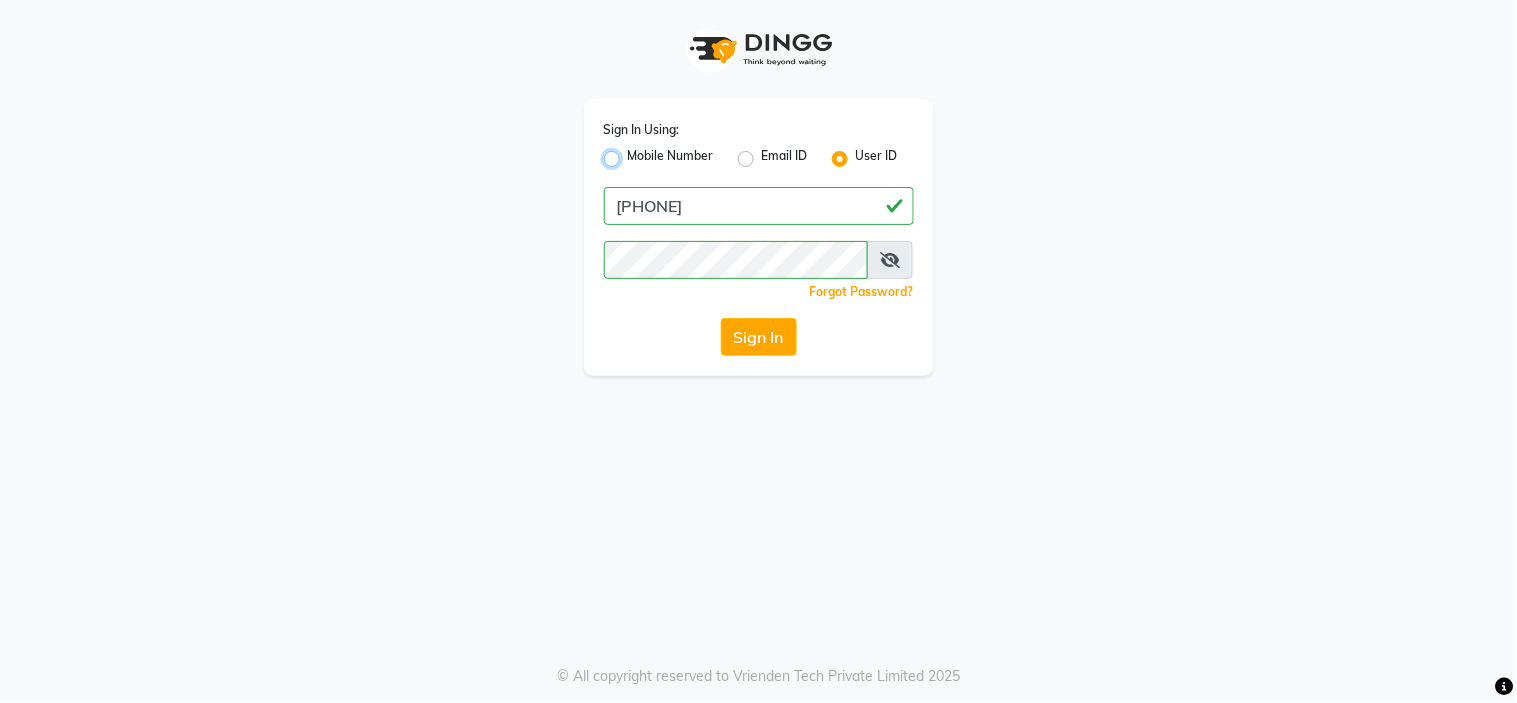 click on "Mobile Number" at bounding box center [634, 153] 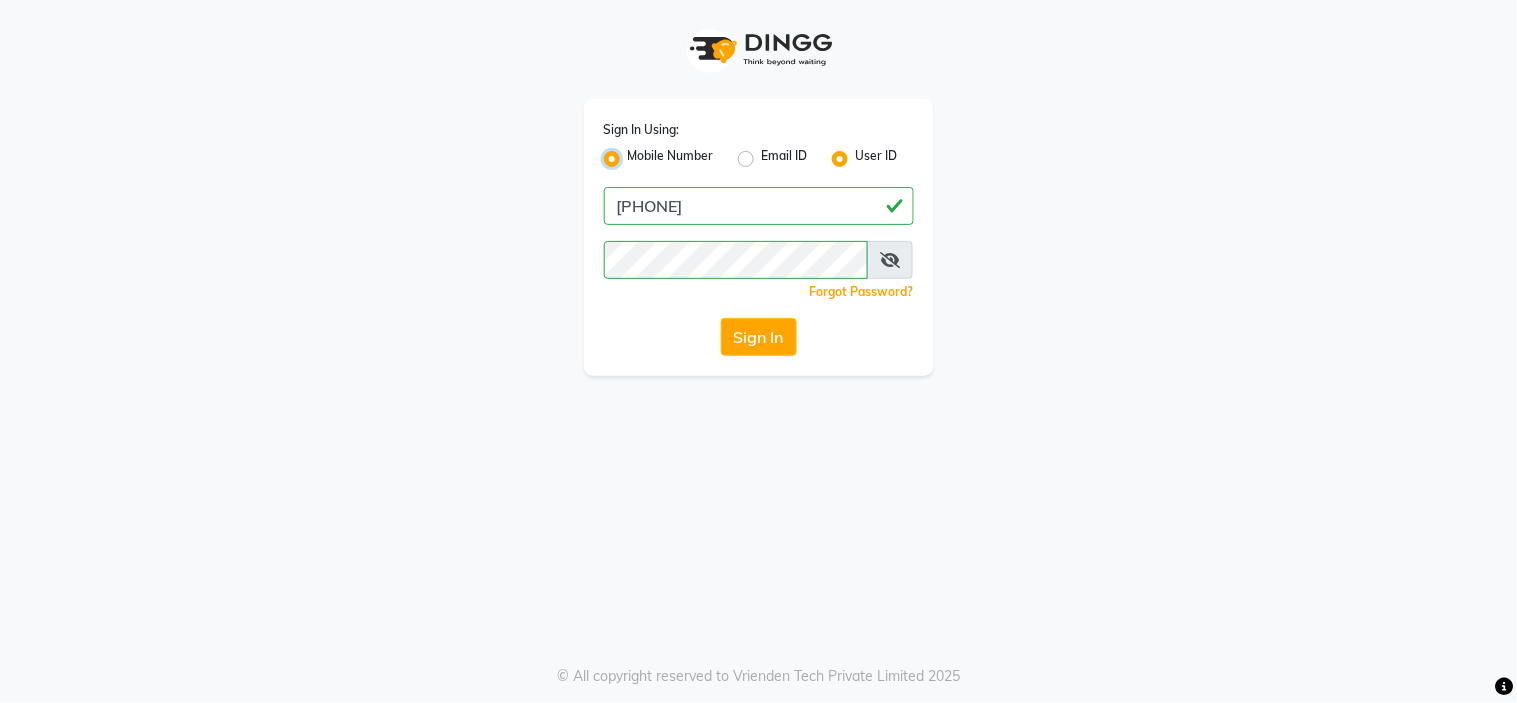 radio on "false" 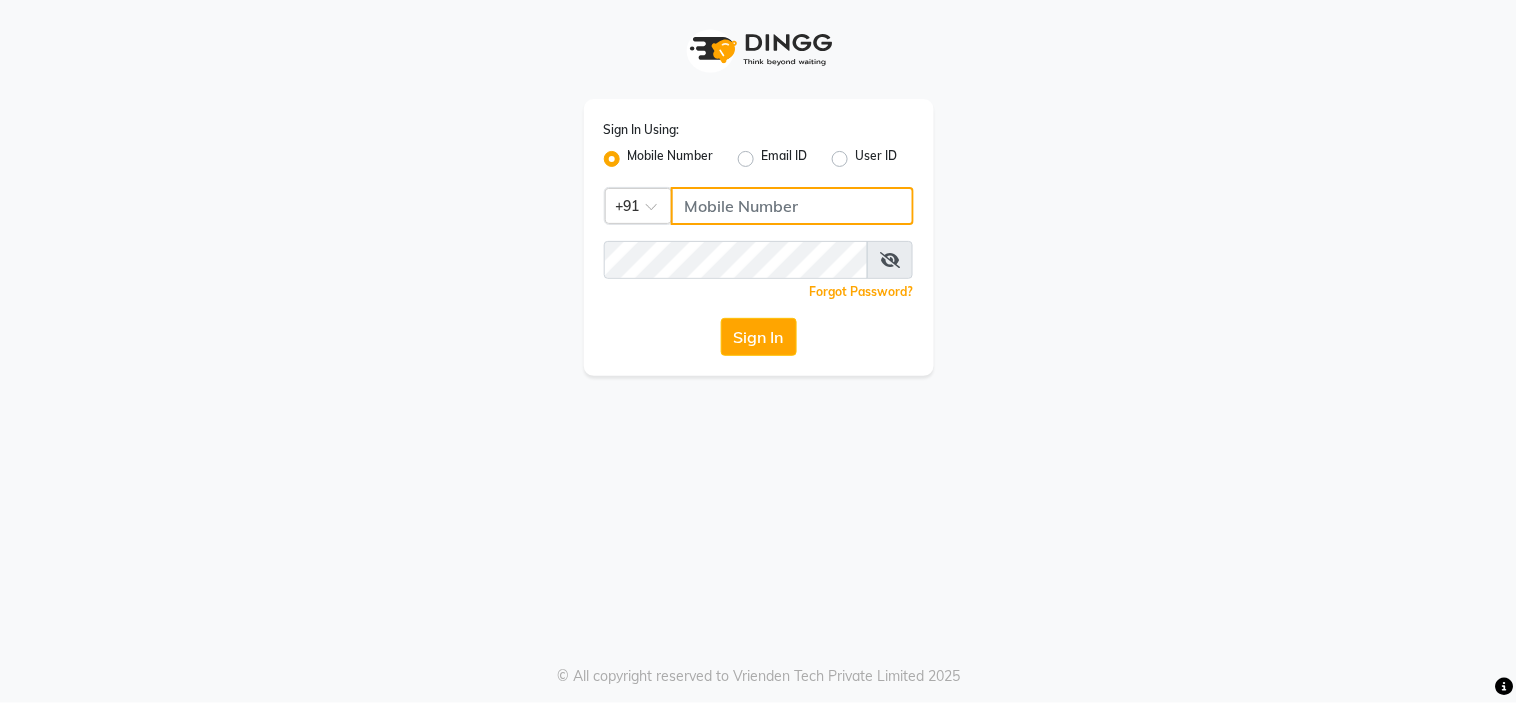 click 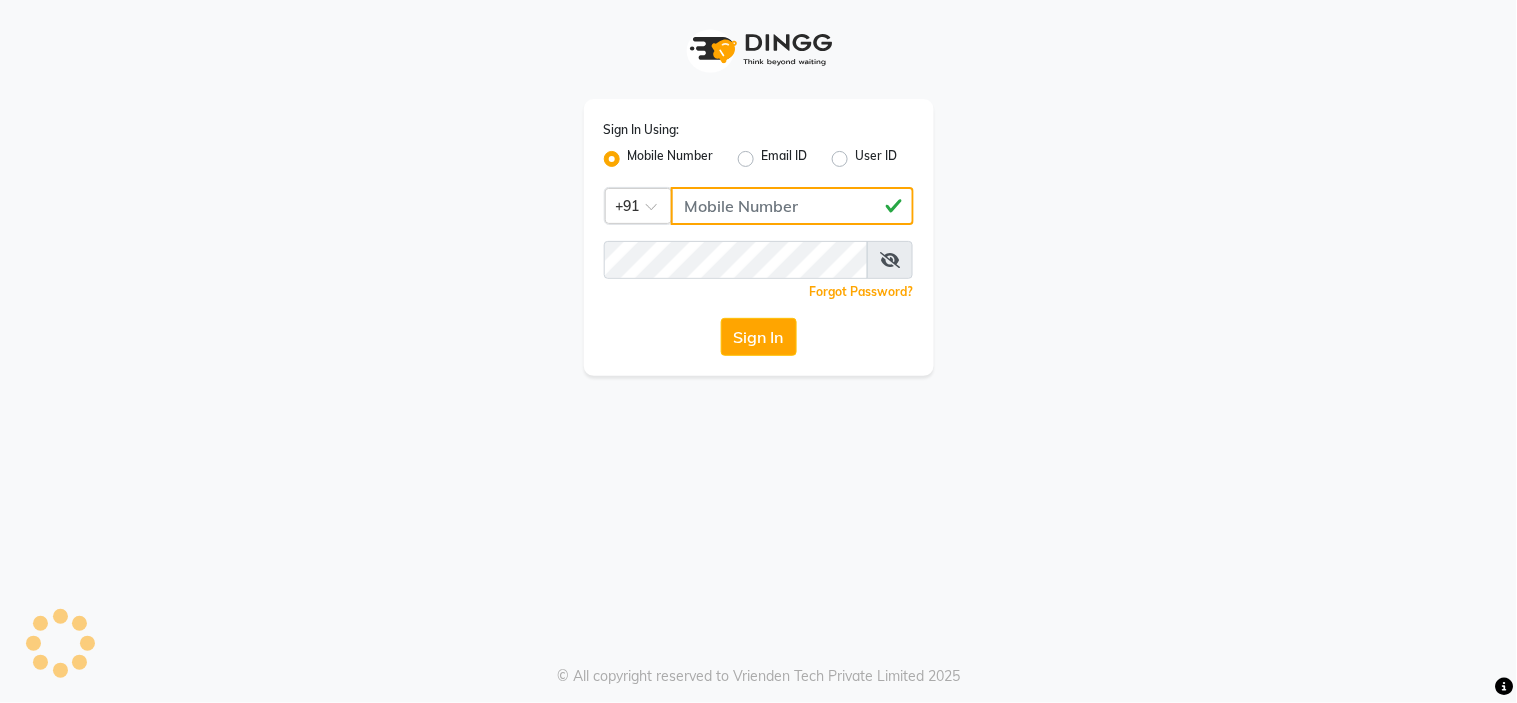 type on "[PHONE]" 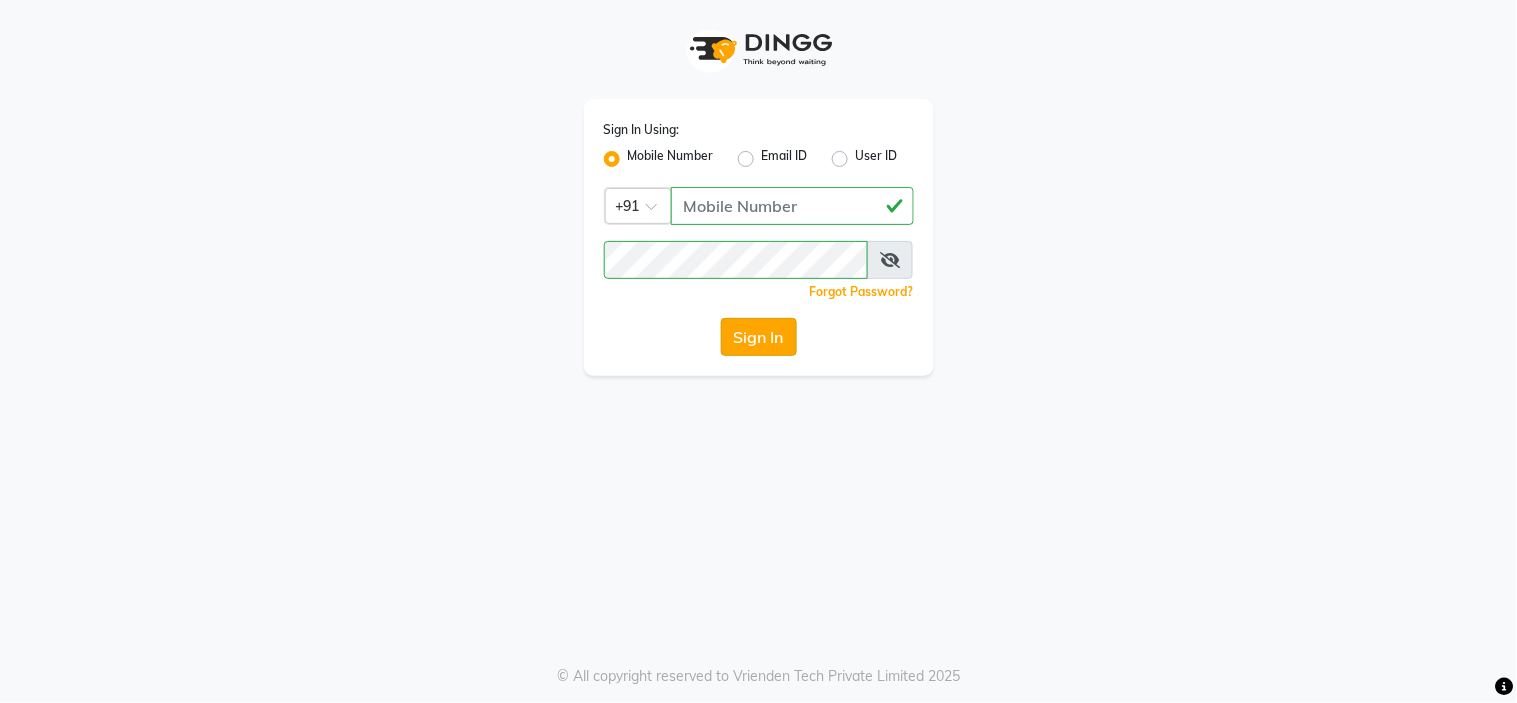 click on "Sign In" 